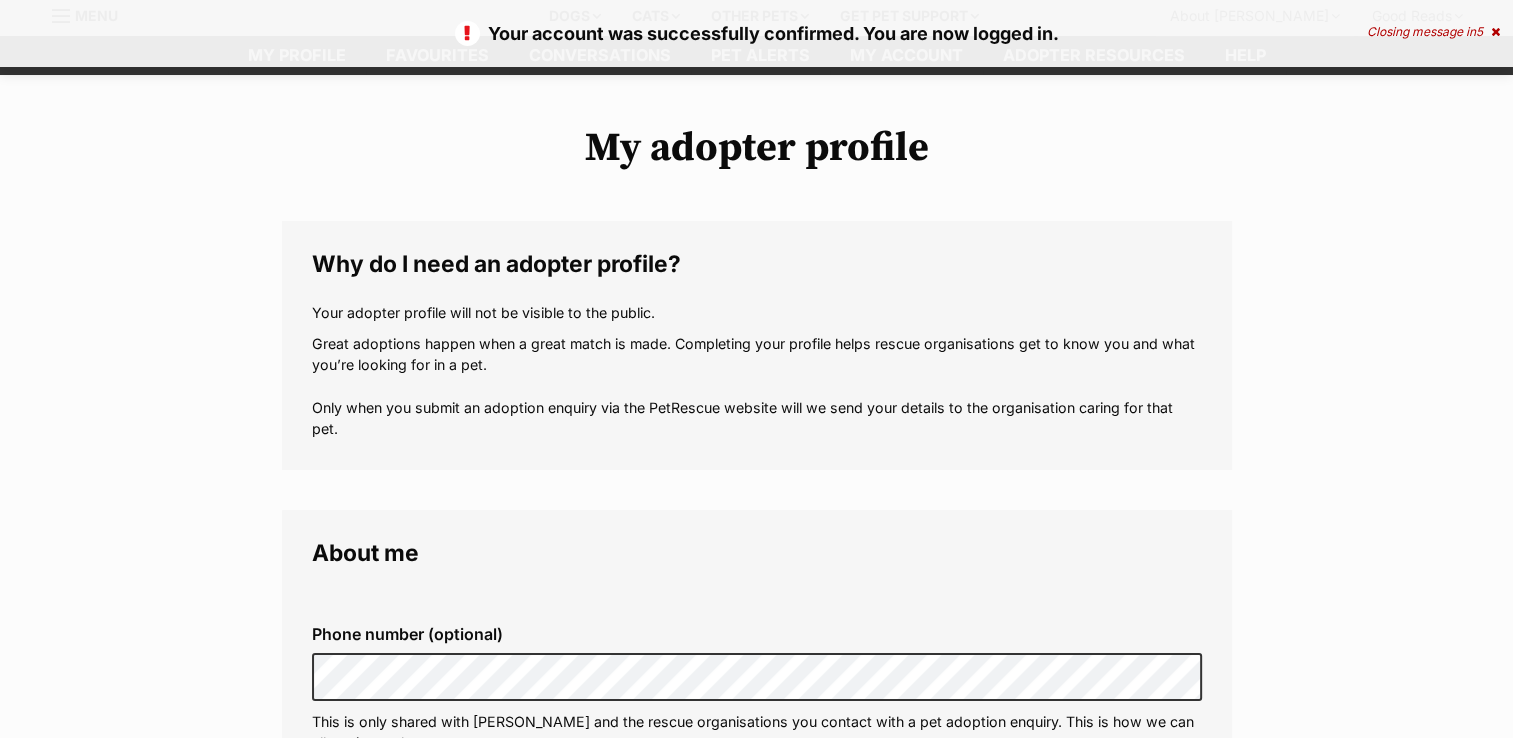 scroll, scrollTop: 0, scrollLeft: 0, axis: both 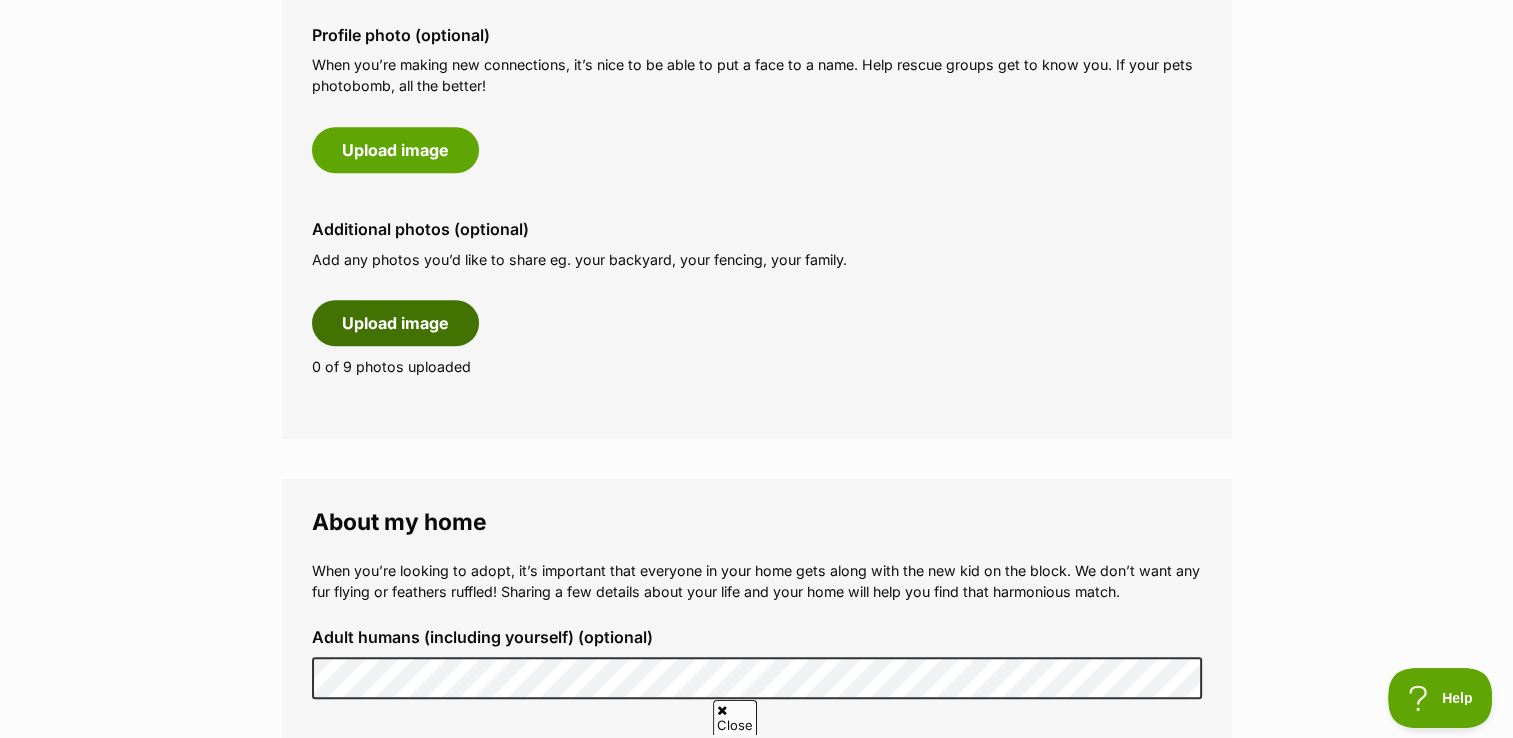 click on "Upload image" at bounding box center [395, 323] 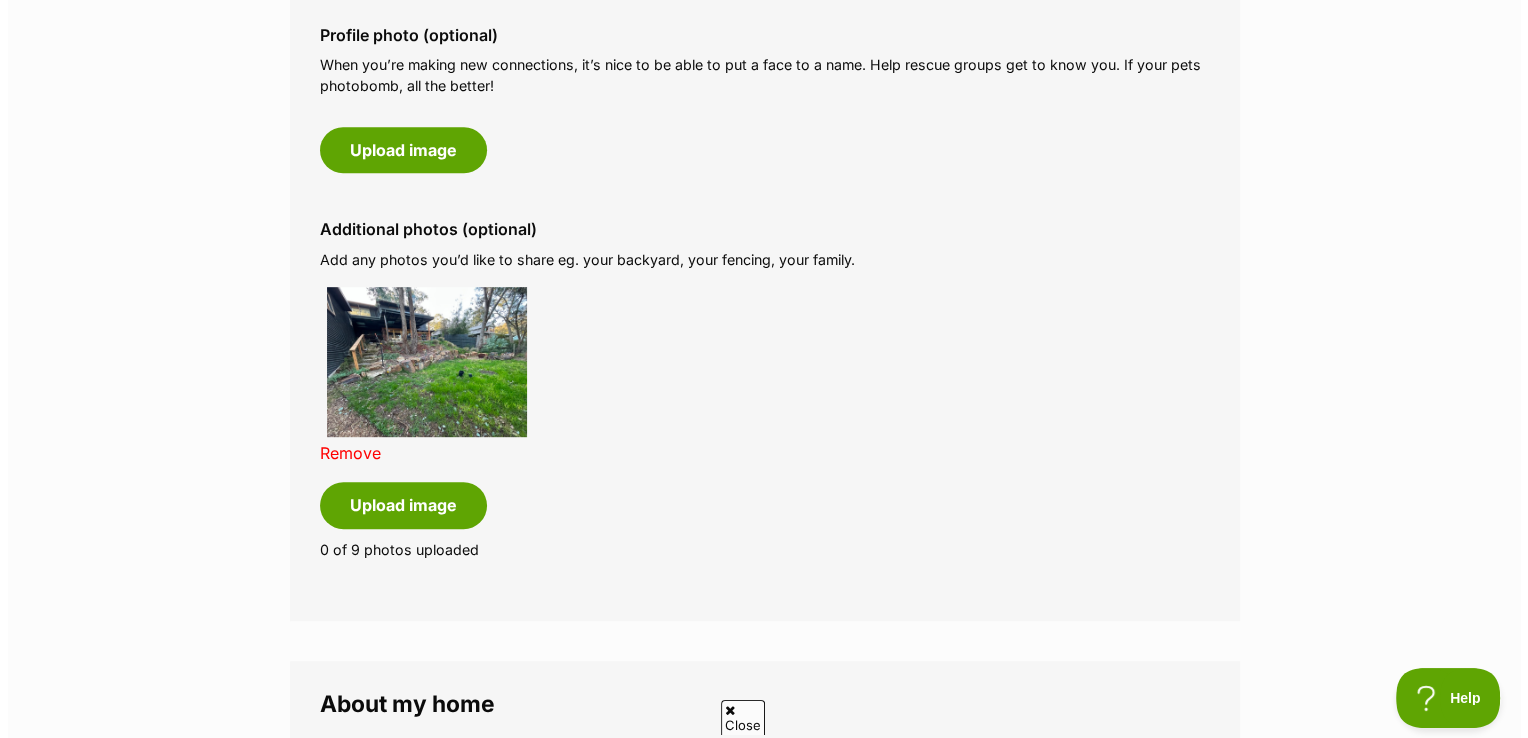 scroll, scrollTop: 0, scrollLeft: 0, axis: both 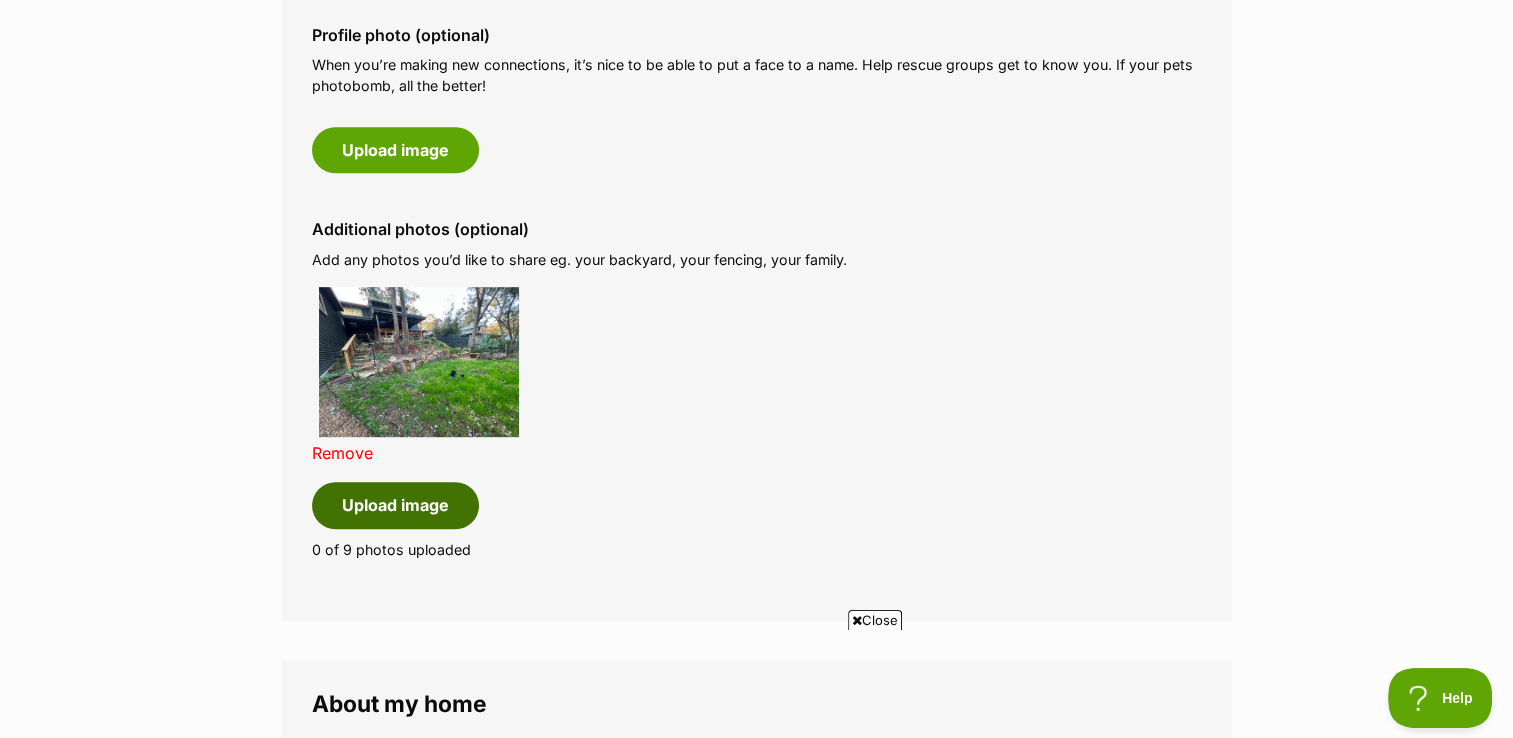 click on "Upload image" at bounding box center [395, 505] 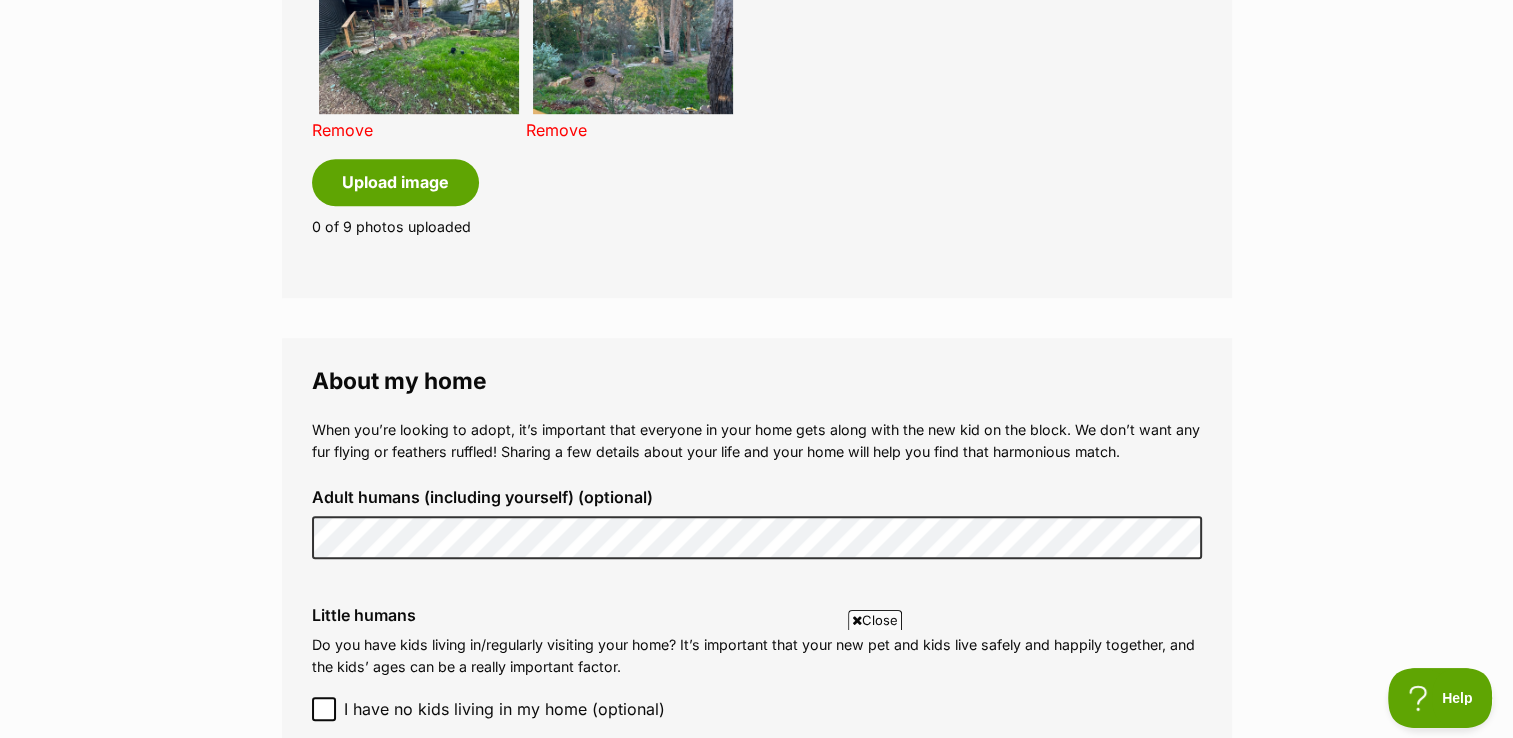 scroll, scrollTop: 1369, scrollLeft: 0, axis: vertical 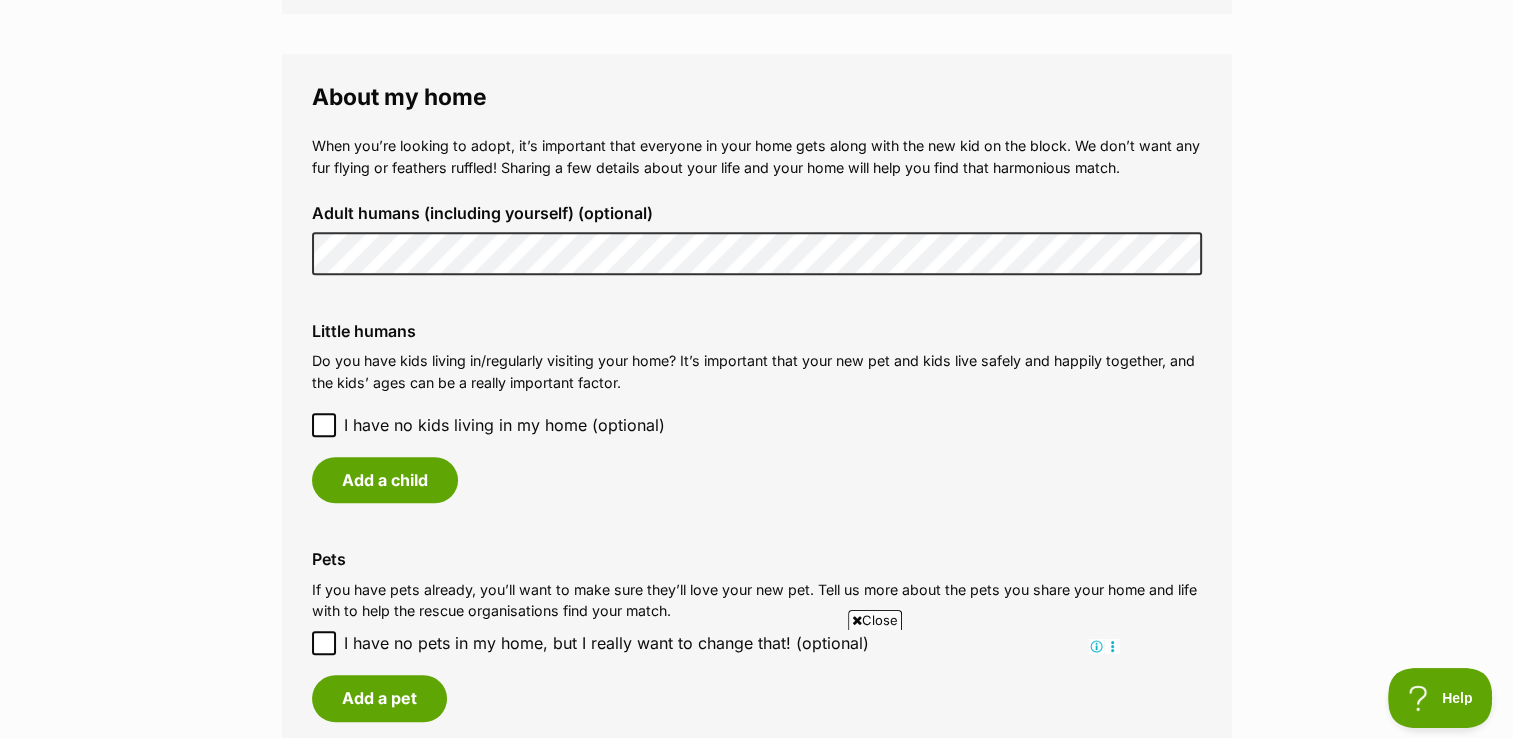 click 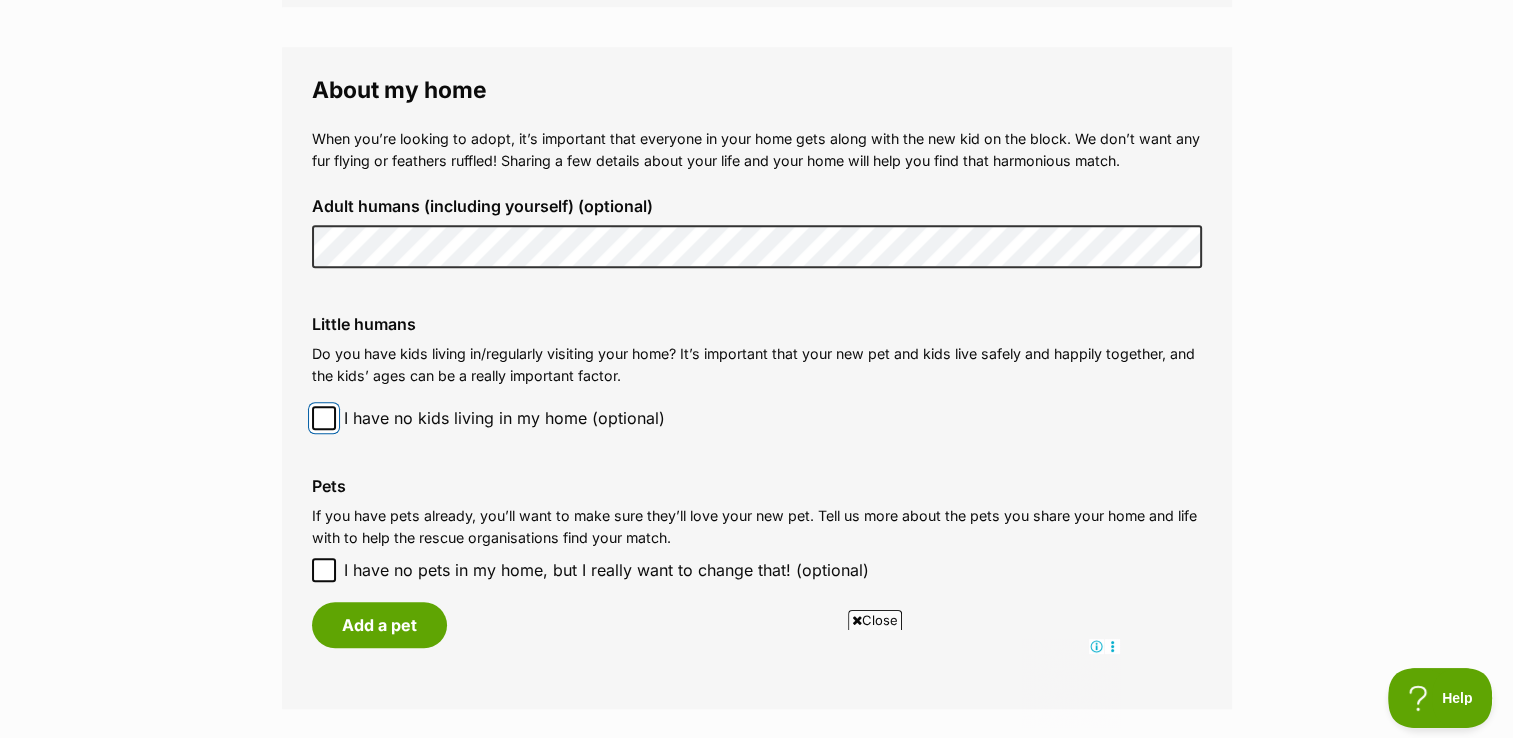 scroll, scrollTop: 1592, scrollLeft: 0, axis: vertical 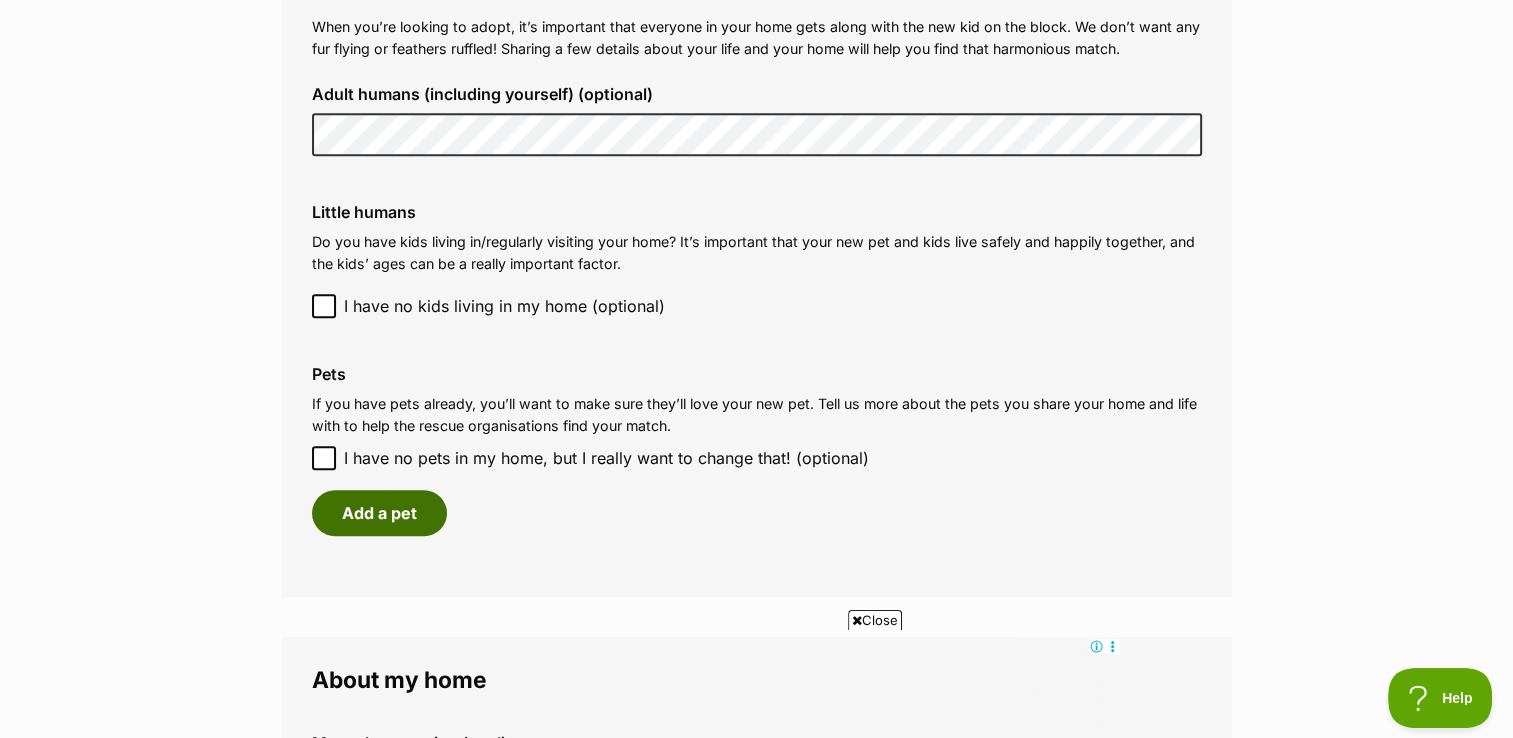 click on "Add a pet" at bounding box center (379, 513) 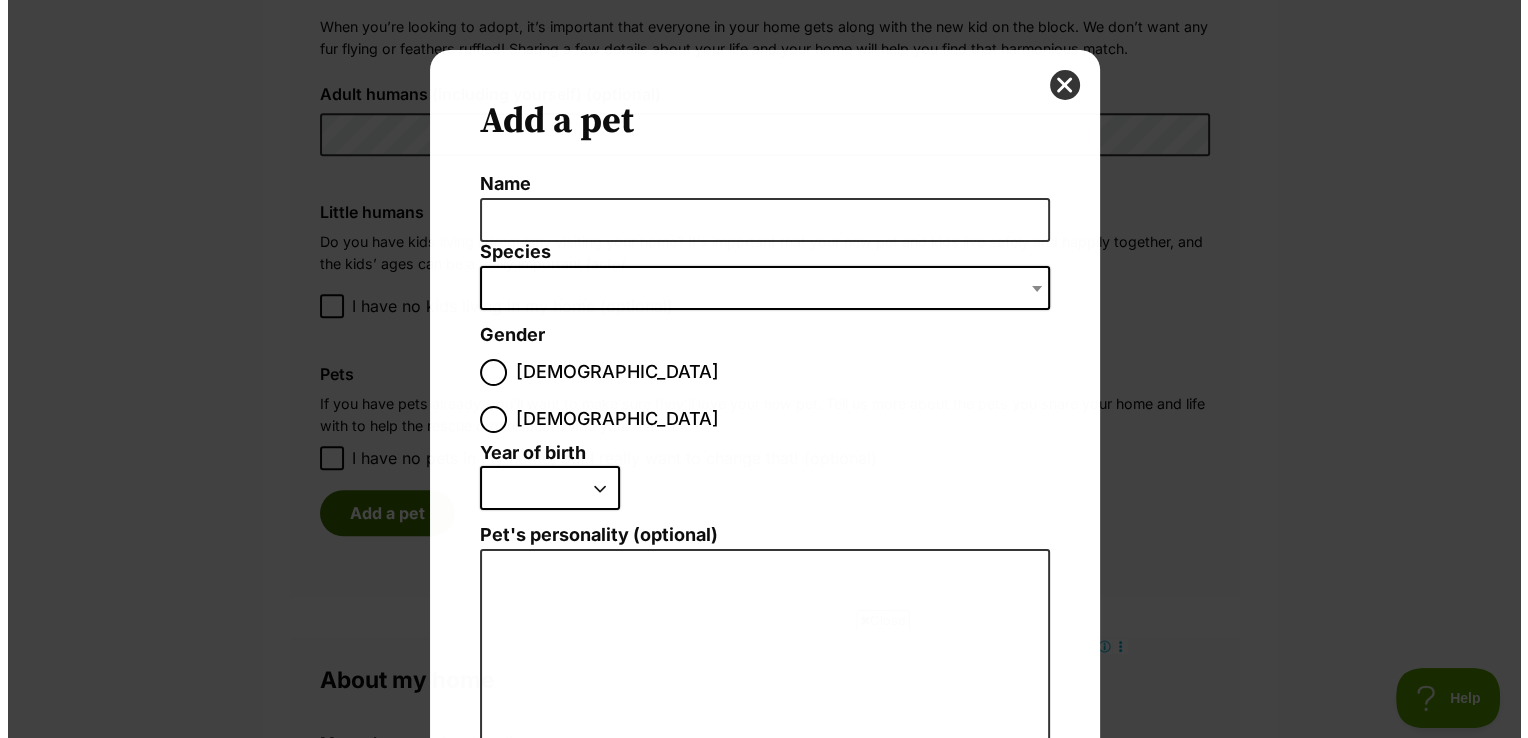 scroll, scrollTop: 0, scrollLeft: 0, axis: both 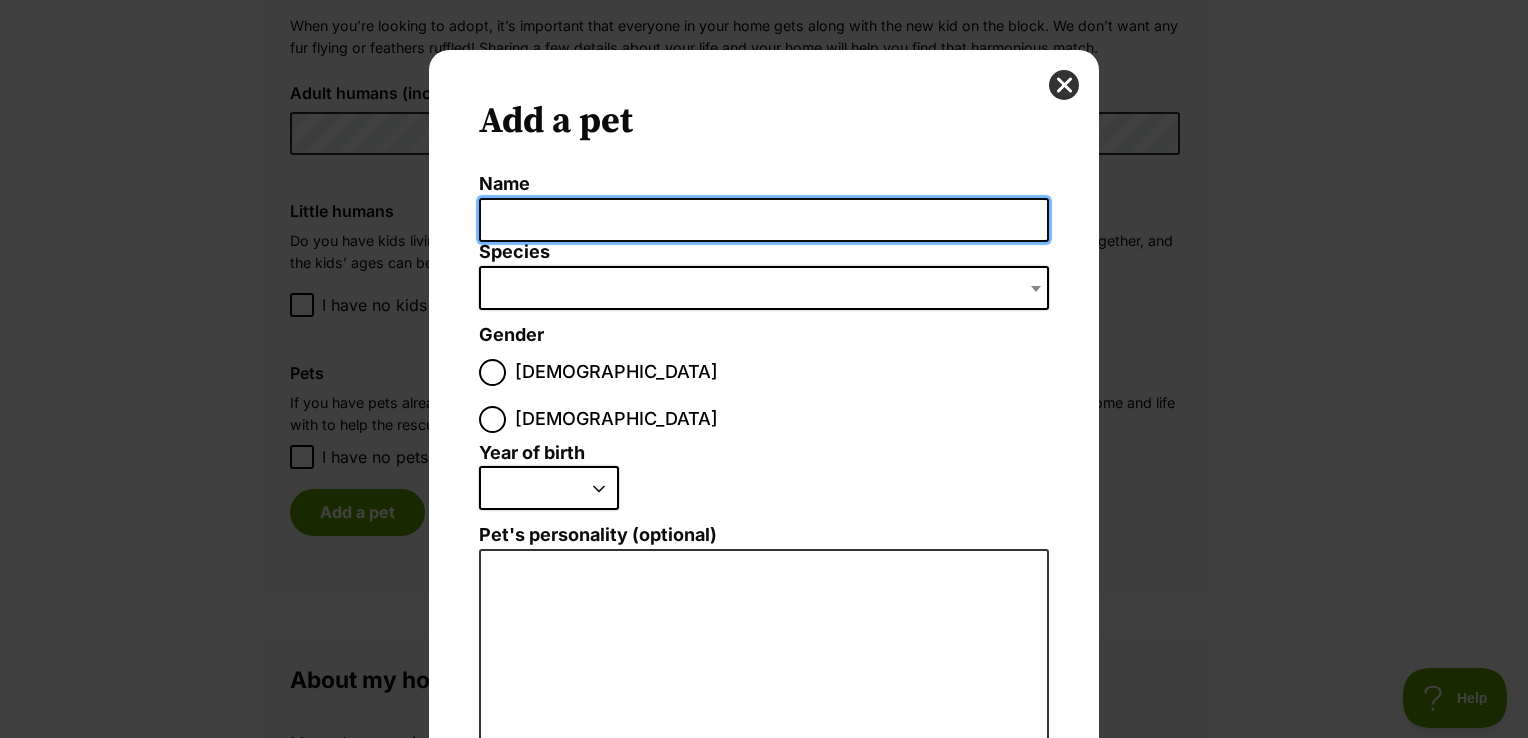 click on "Name" at bounding box center [764, 220] 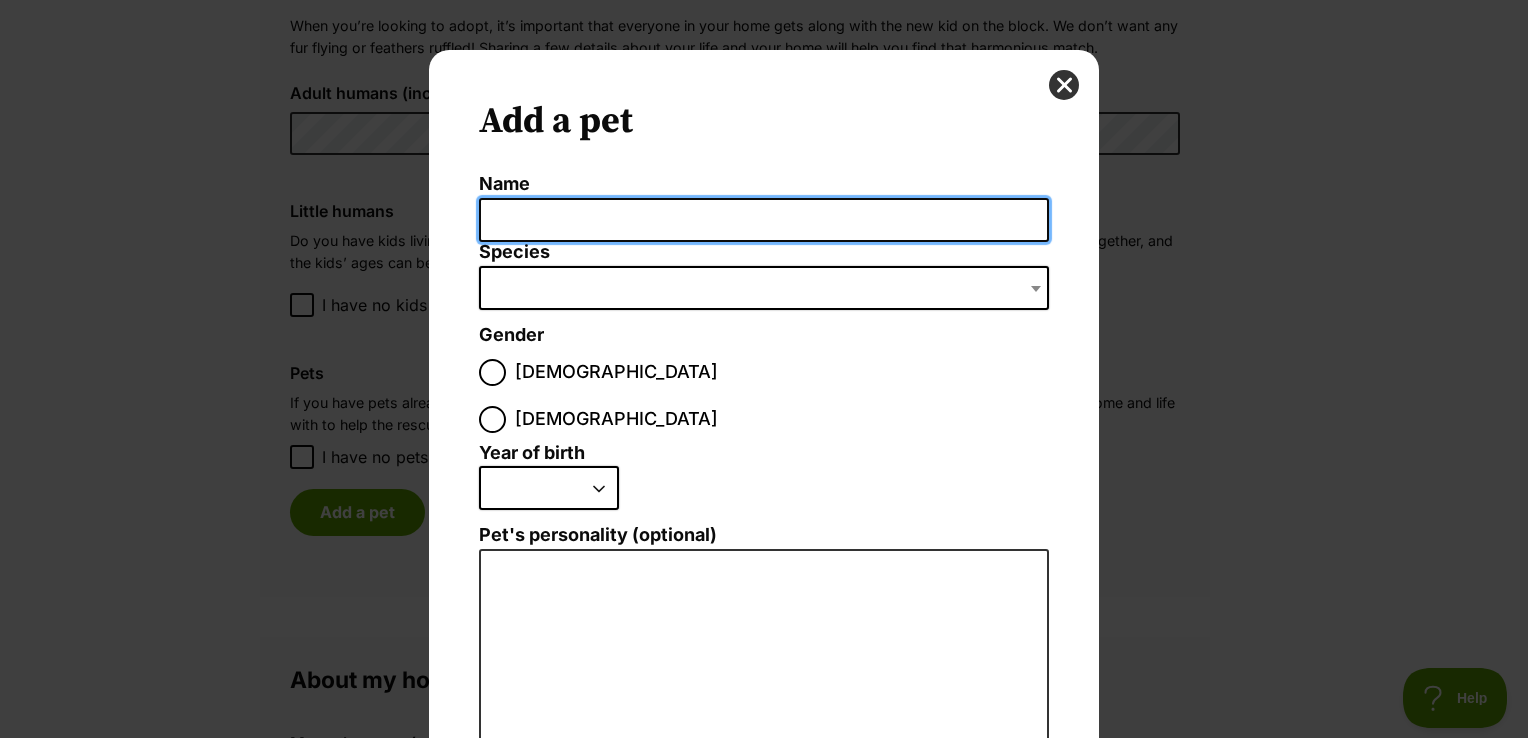 scroll, scrollTop: 0, scrollLeft: 0, axis: both 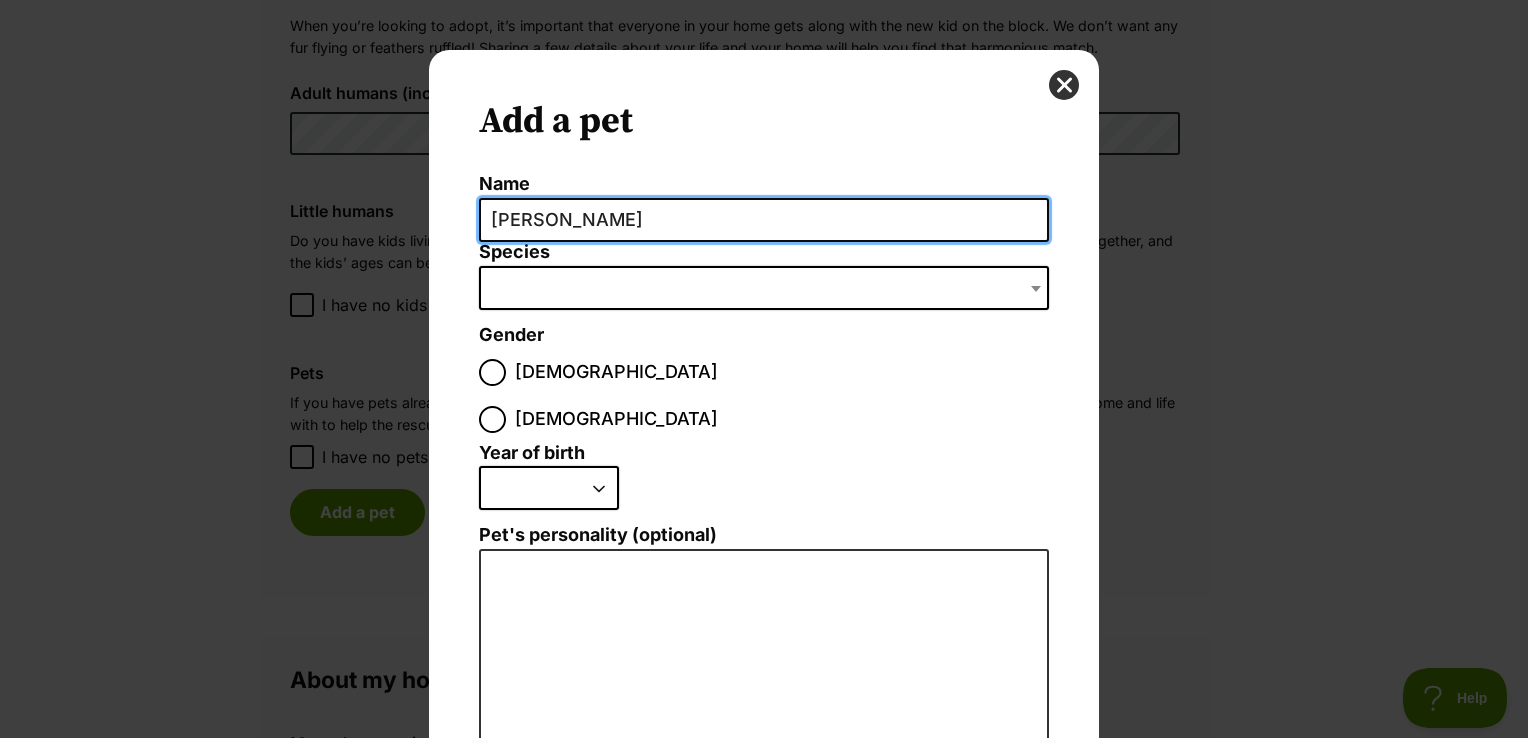 type on "Sadie" 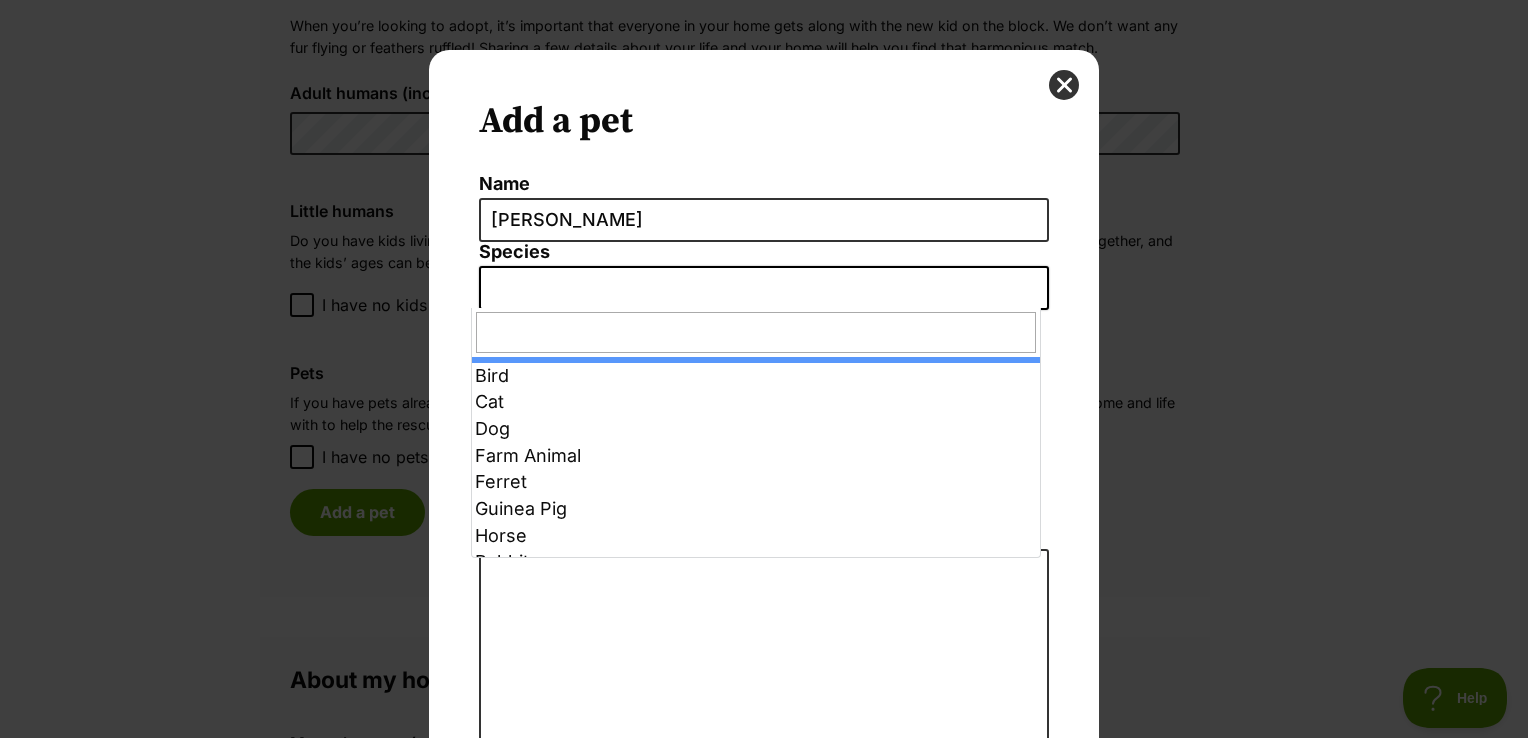 click at bounding box center [764, 288] 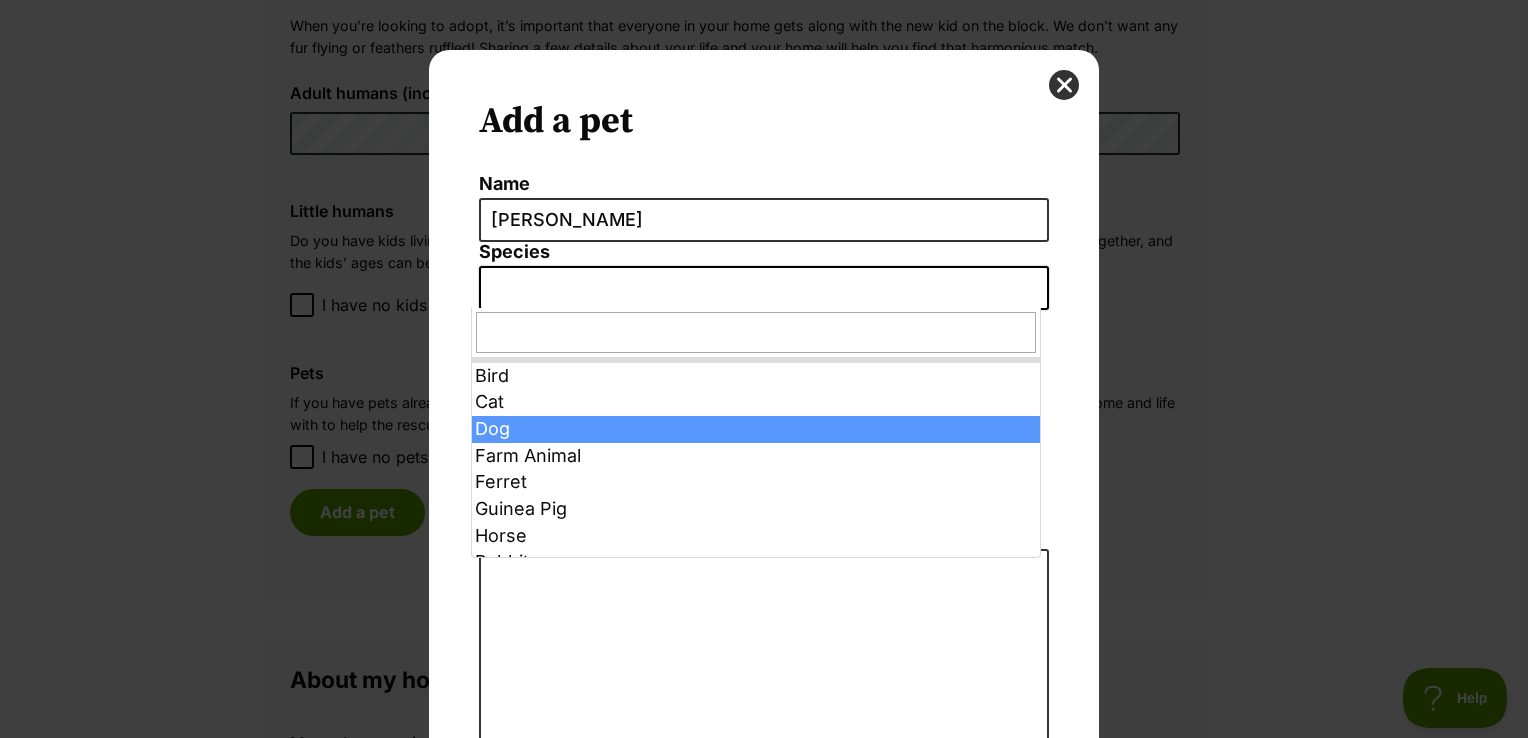 select on "1" 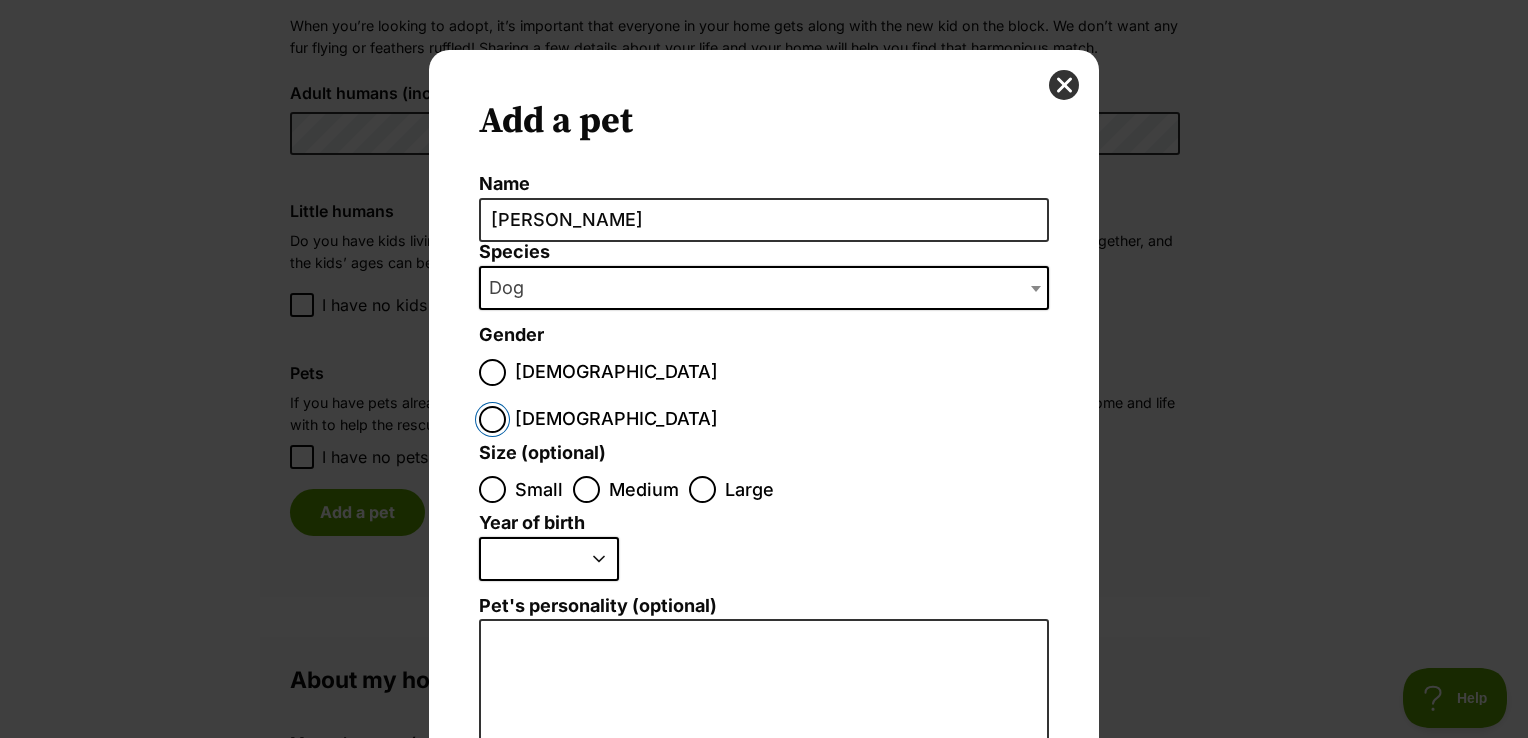 click on "Female" at bounding box center (492, 419) 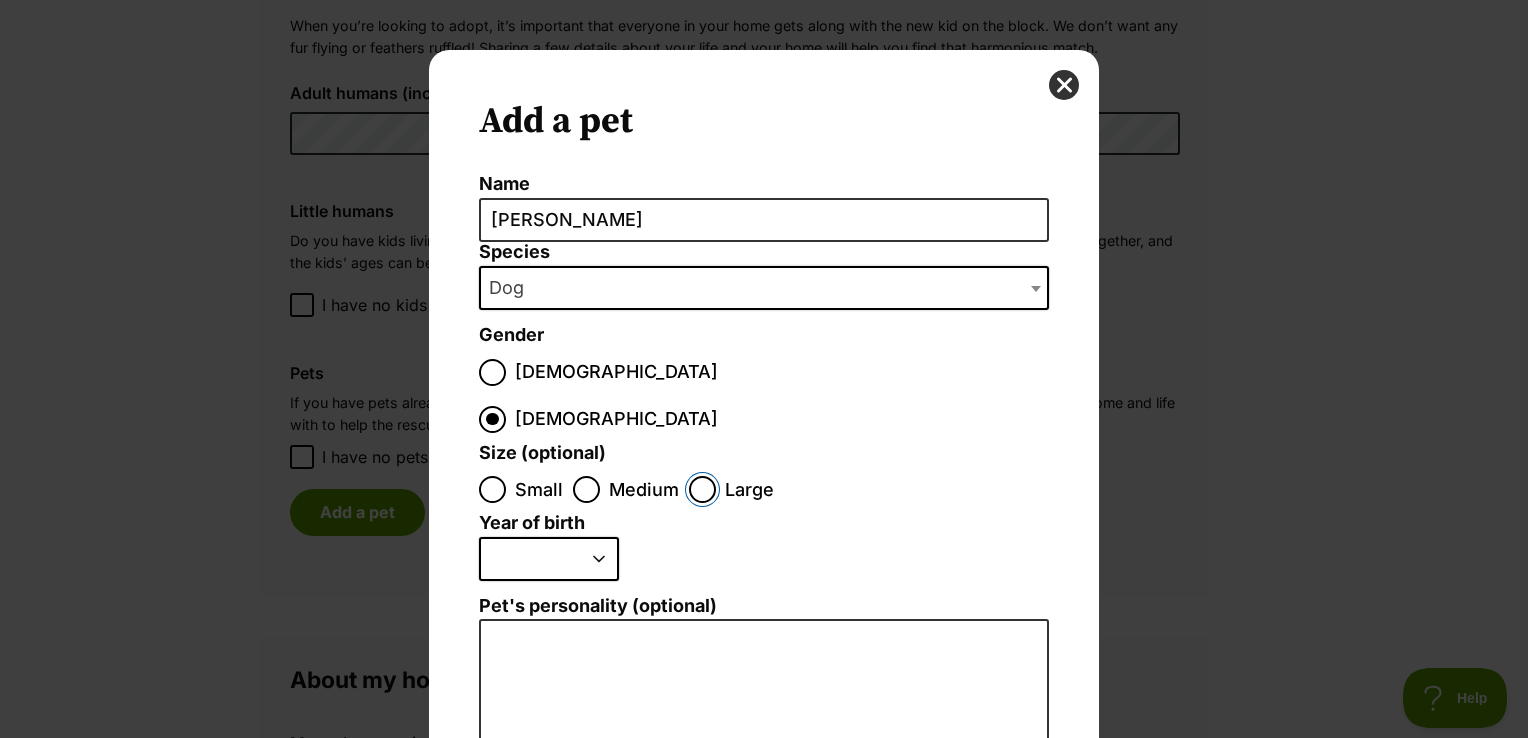 click on "Large" at bounding box center [702, 489] 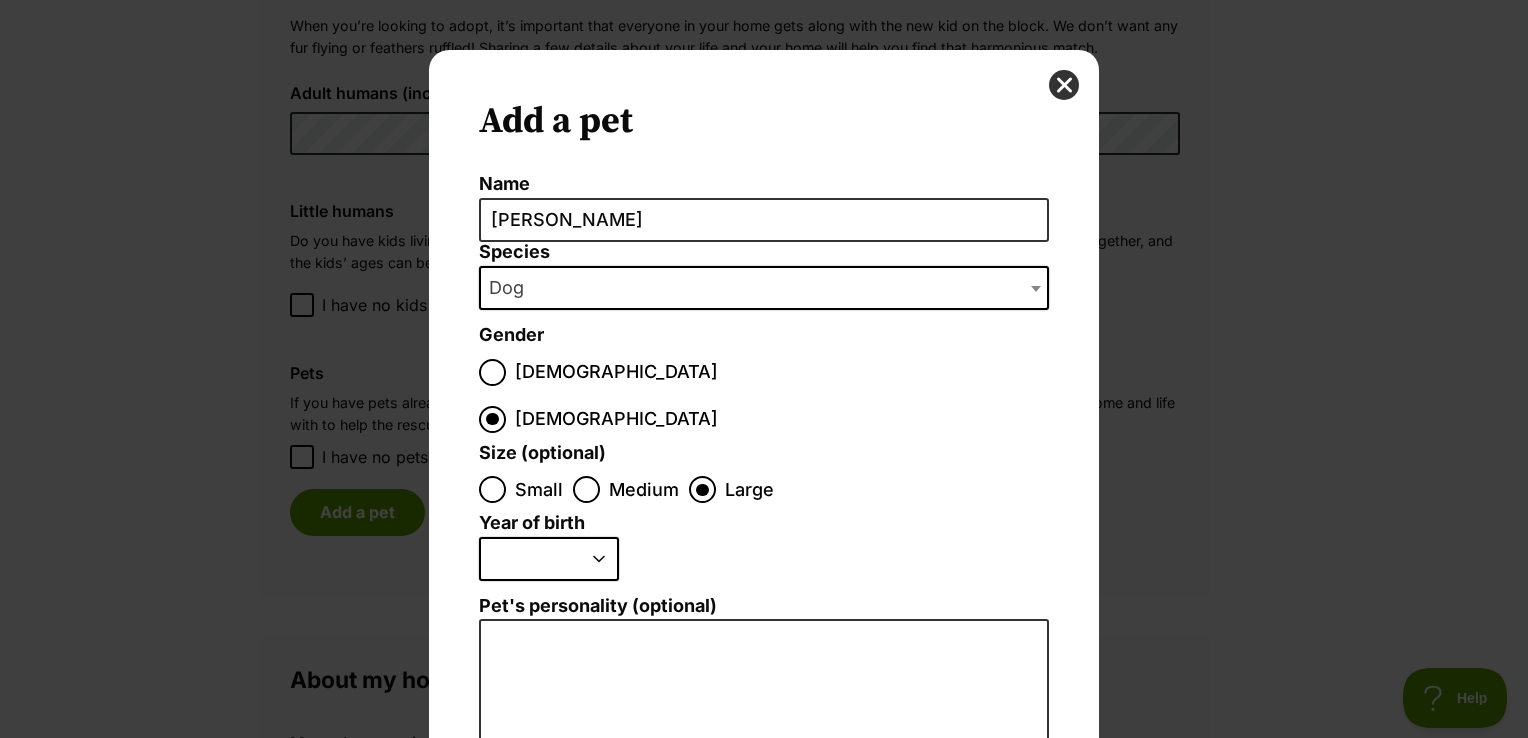 click on "2025
2024
2023
2022
2021
2020
2019
2018
2017
2016
2015
2014
2013
2012
2011
2010
2009
2008
2007
2006
2005
2004
2003
2002
2001
2000
1999
1998
1997
1996
1995" at bounding box center (549, 559) 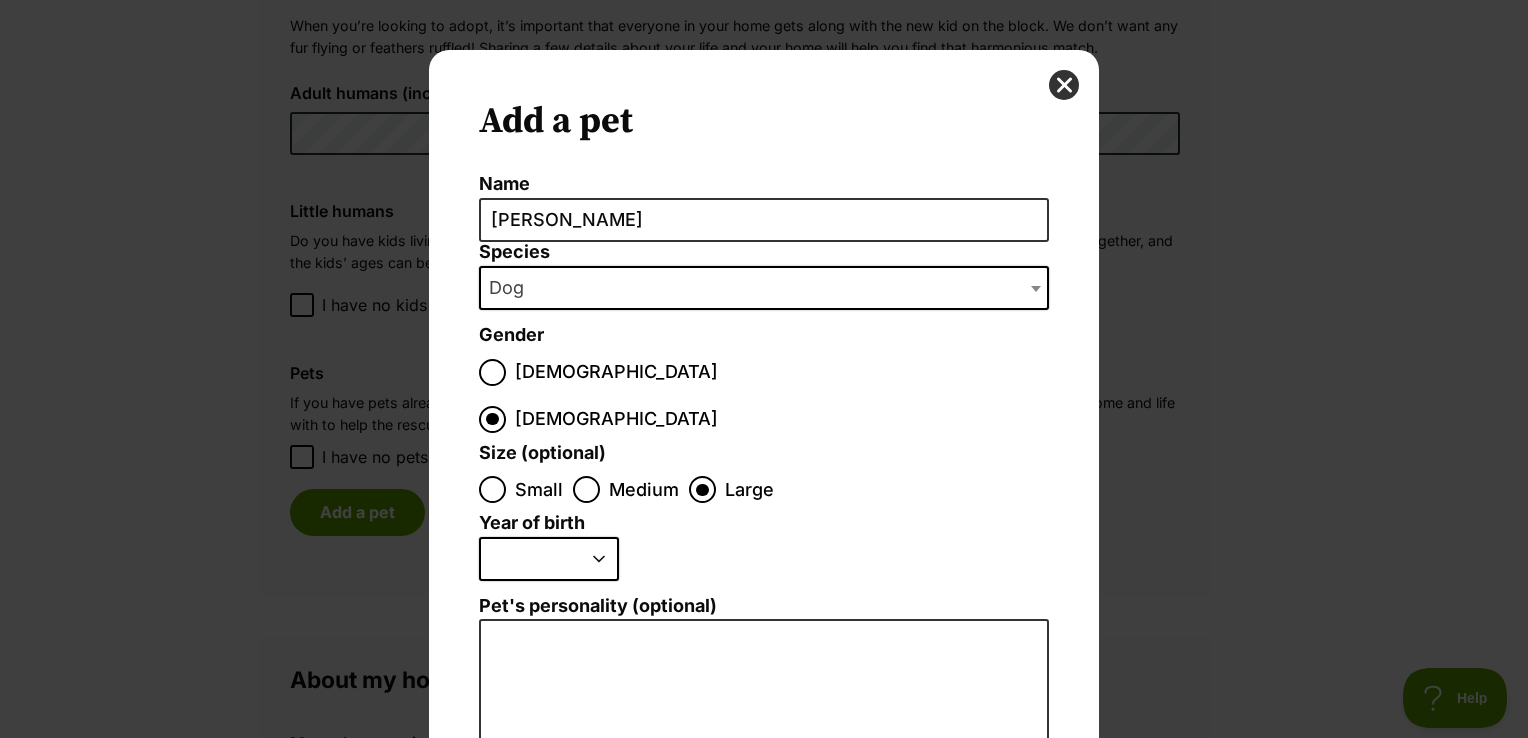 select on "2019" 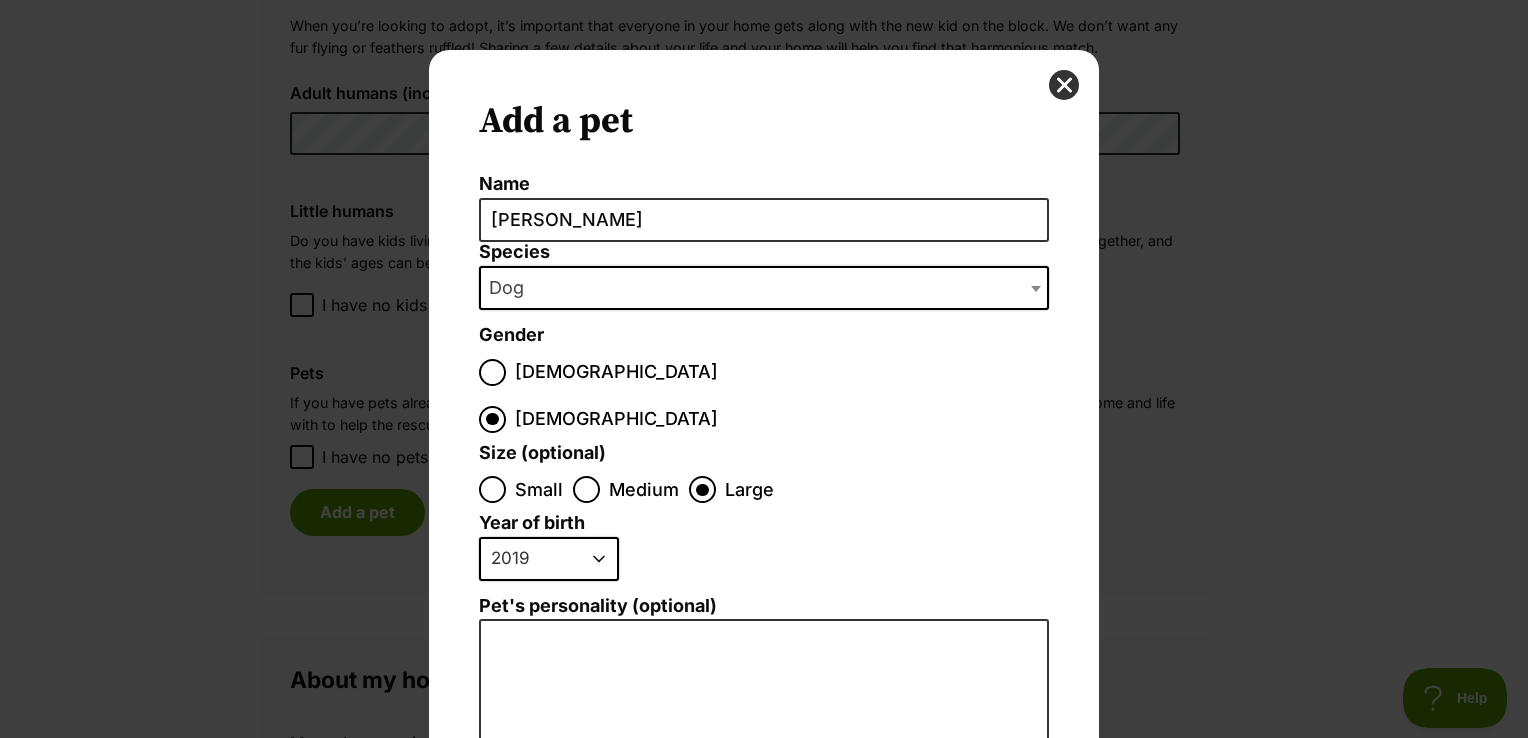 click on "2025
2024
2023
2022
2021
2020
2019
2018
2017
2016
2015
2014
2013
2012
2011
2010
2009
2008
2007
2006
2005
2004
2003
2002
2001
2000
1999
1998
1997
1996
1995" at bounding box center [549, 559] 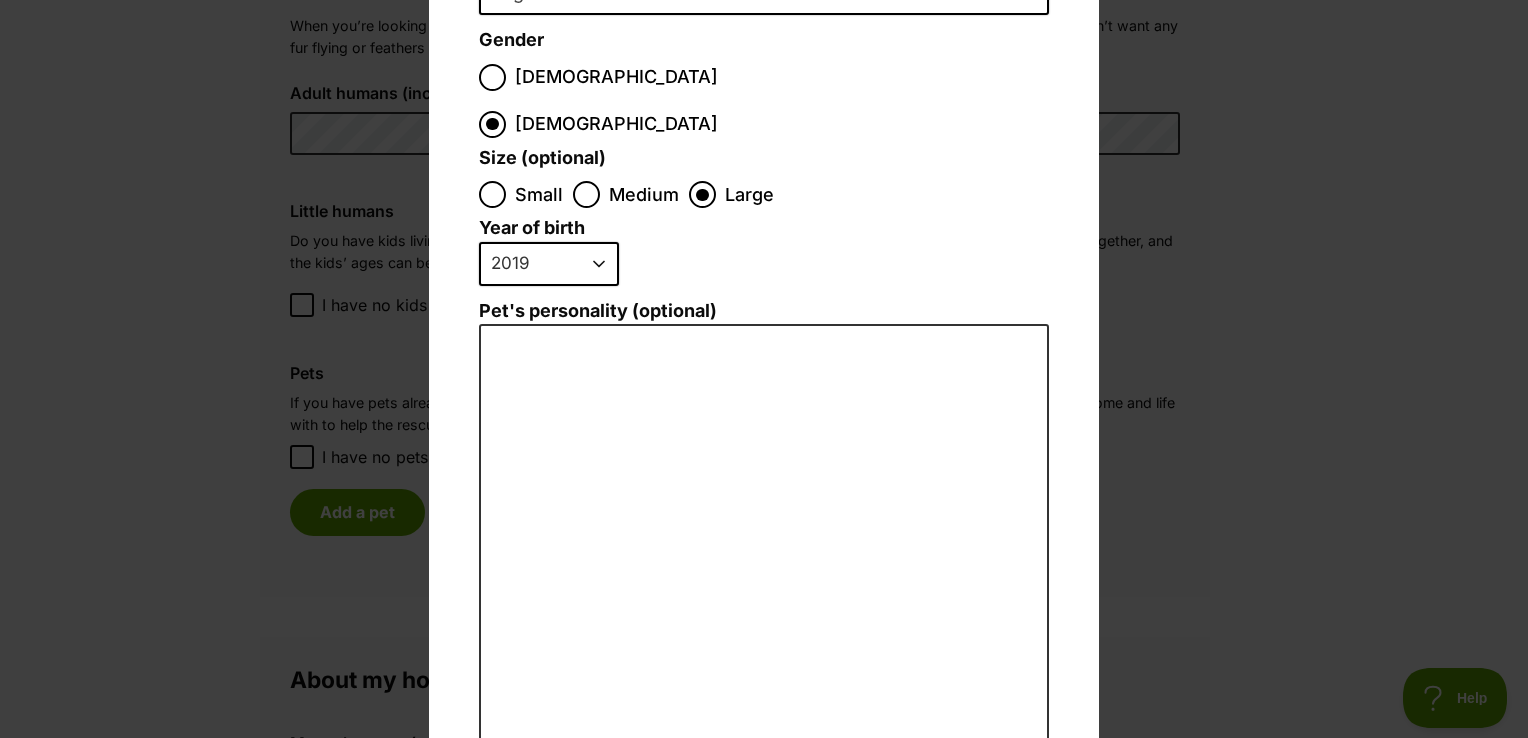 scroll, scrollTop: 296, scrollLeft: 0, axis: vertical 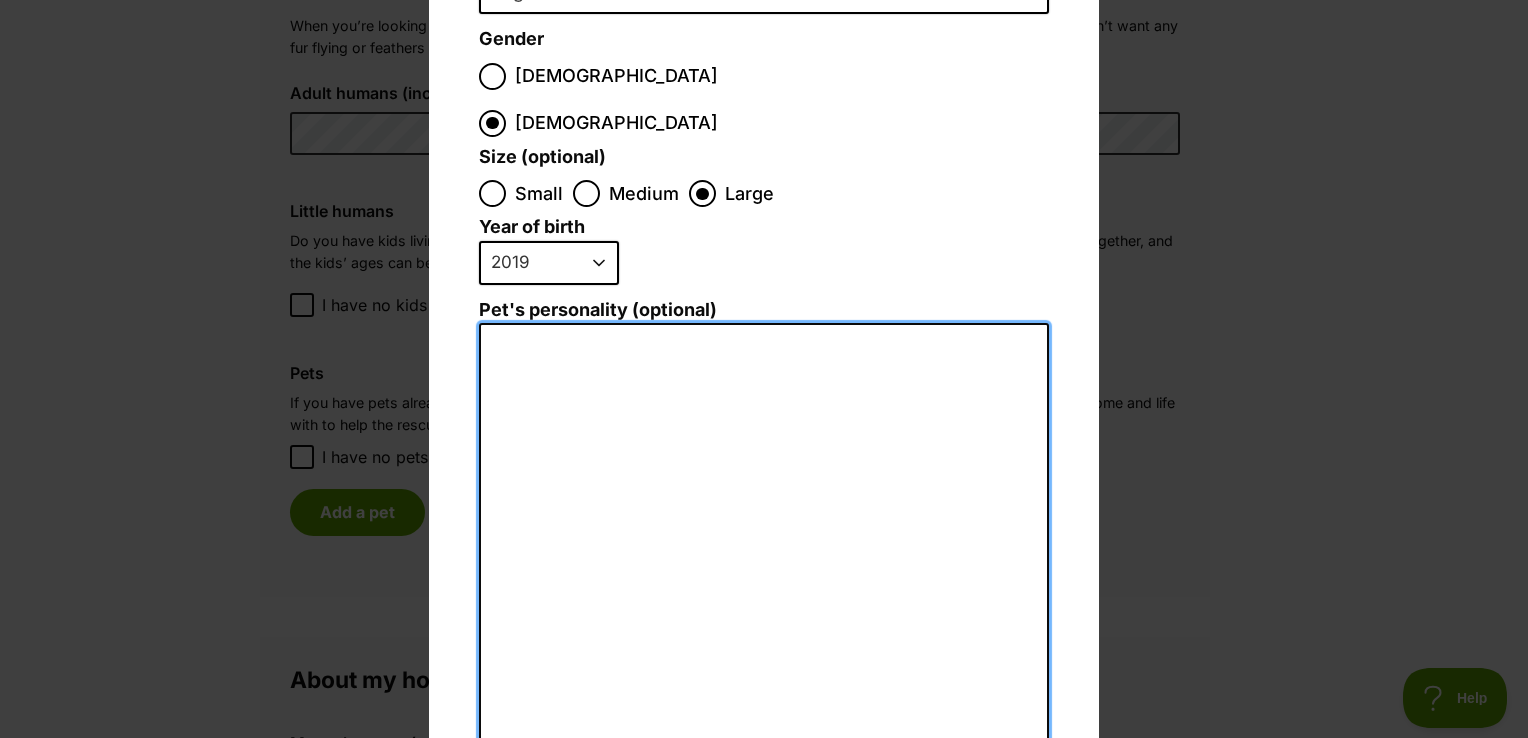 click on "Pet's personality (optional)" at bounding box center (764, 542) 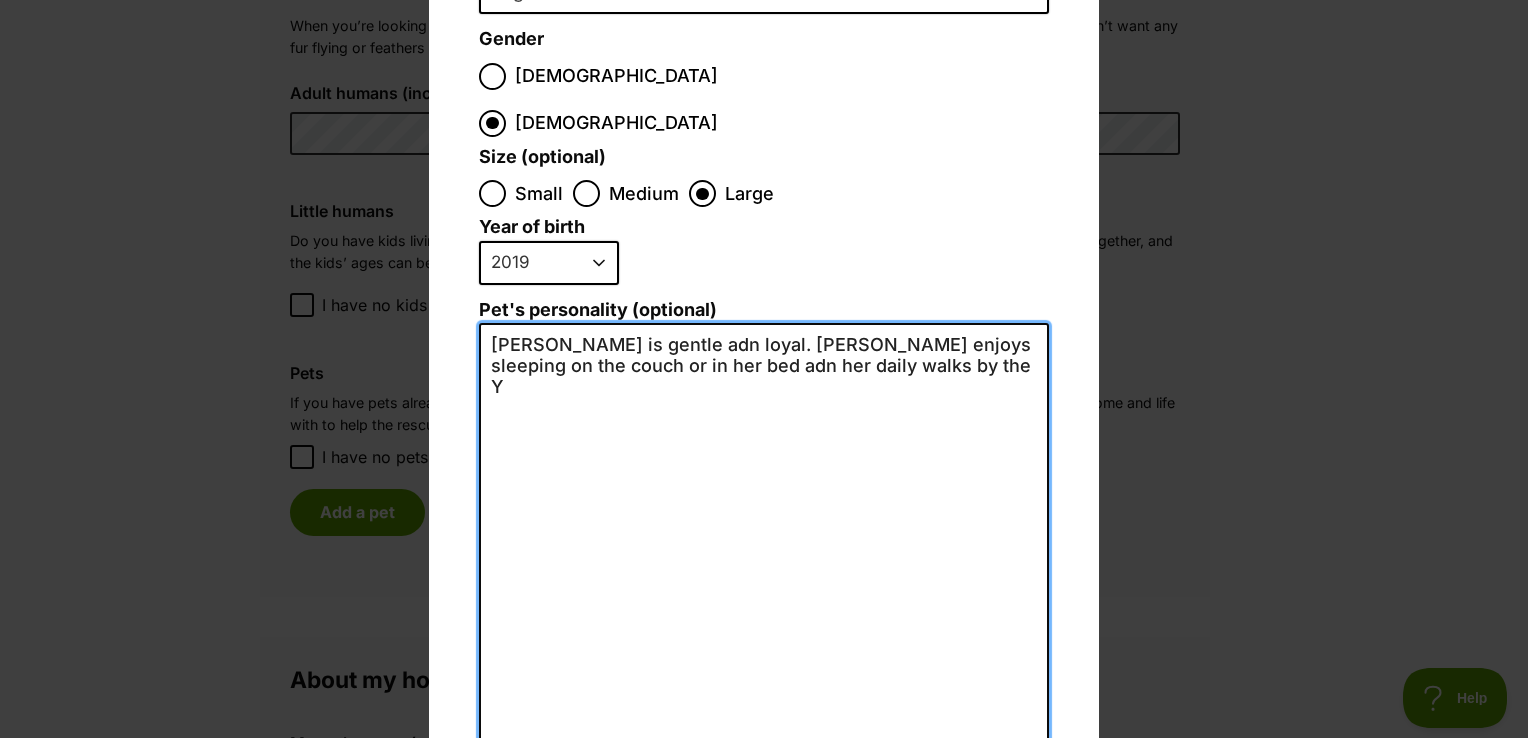 scroll, scrollTop: 0, scrollLeft: 0, axis: both 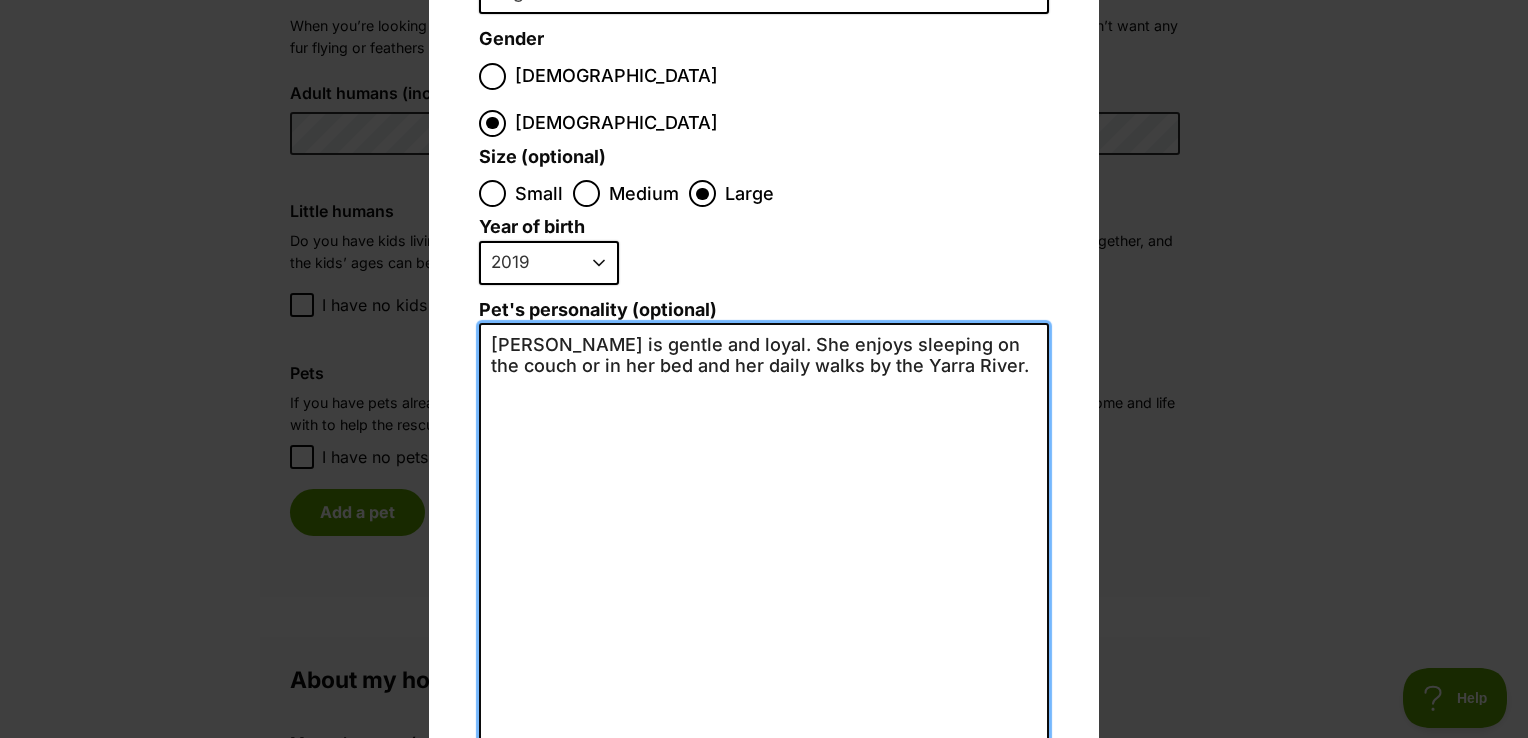click on "Sadie is gentle and loyal. She enjoys sleeping on the couch or in her bed and her daily walks by the Yarra River." at bounding box center (764, 541) 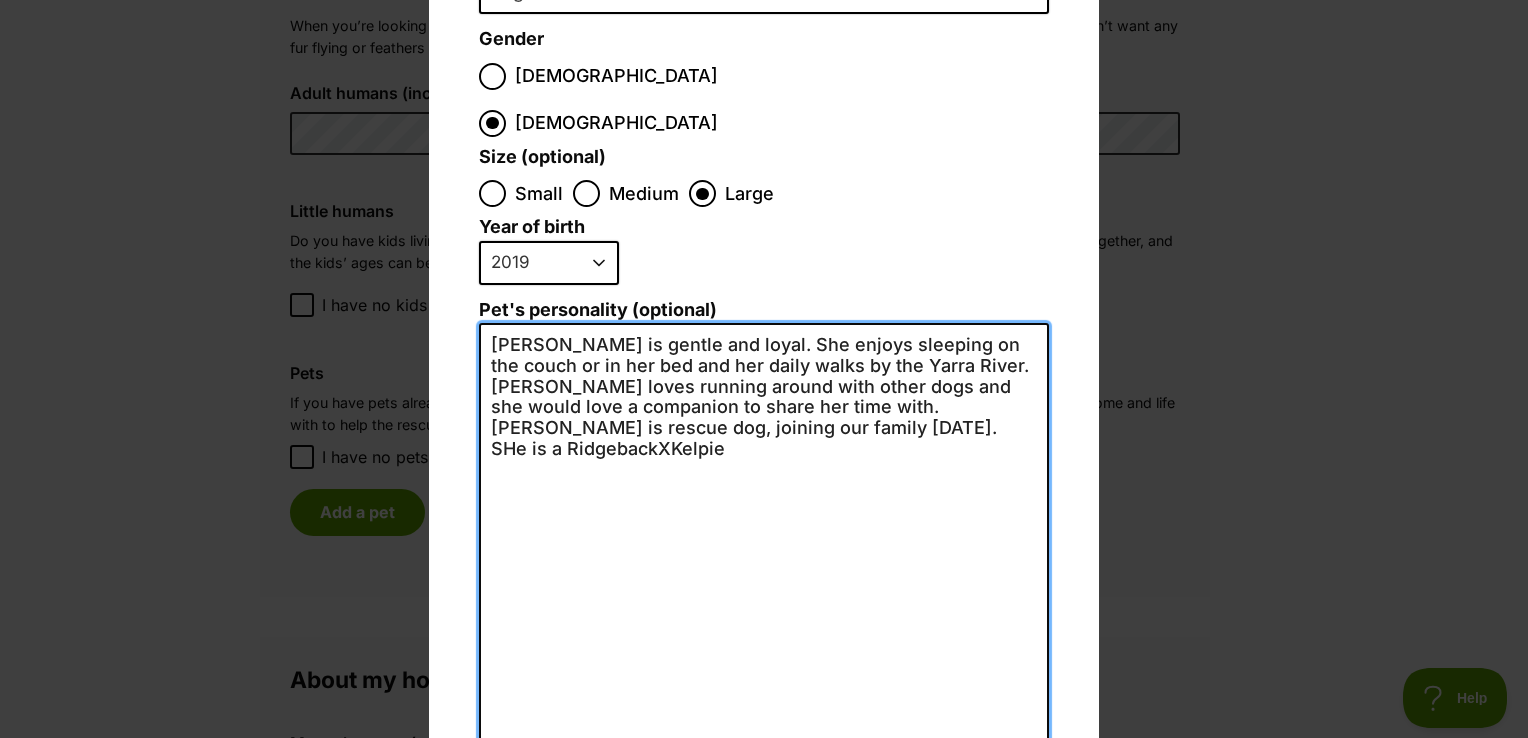 scroll, scrollTop: 0, scrollLeft: 0, axis: both 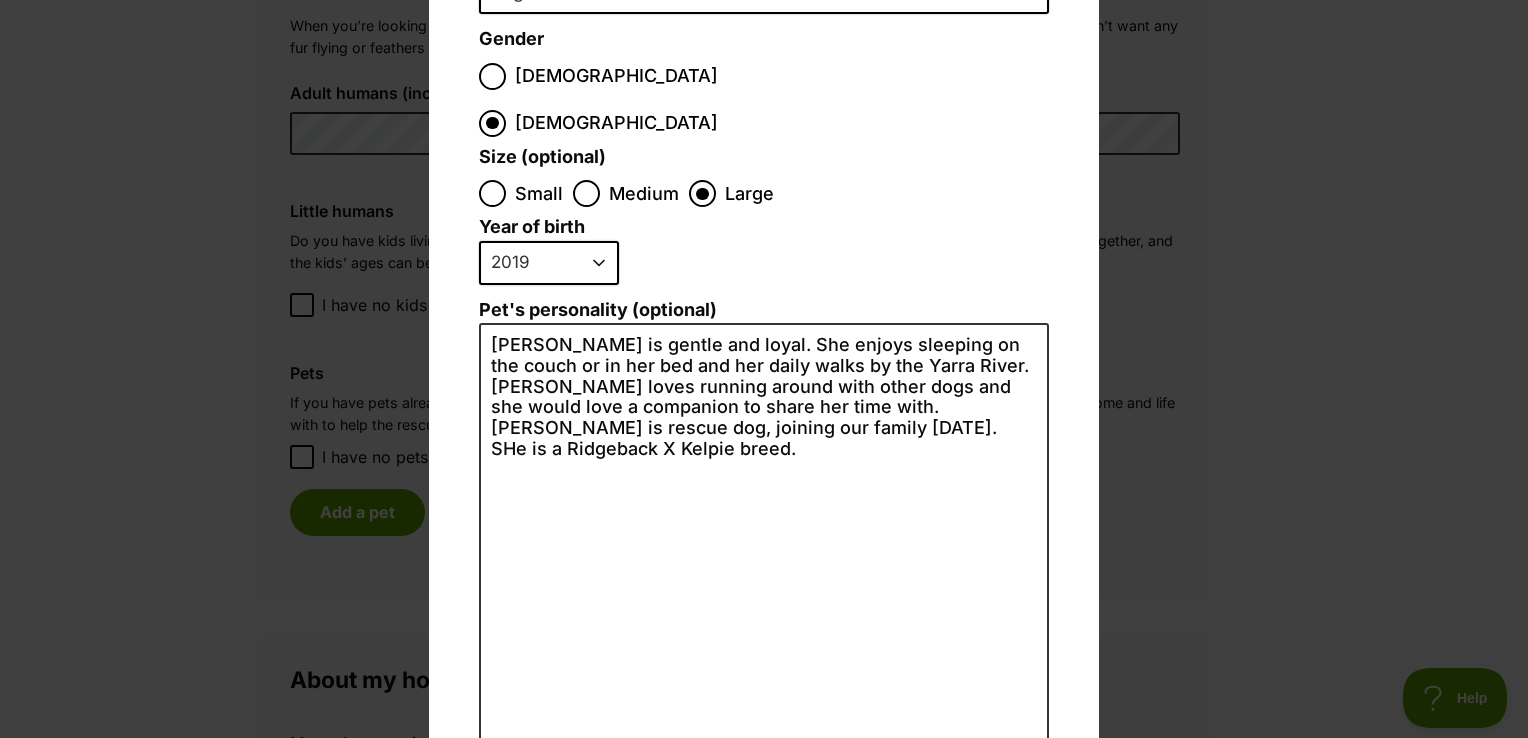 click on "Pet's personality (optional)" at bounding box center (764, 310) 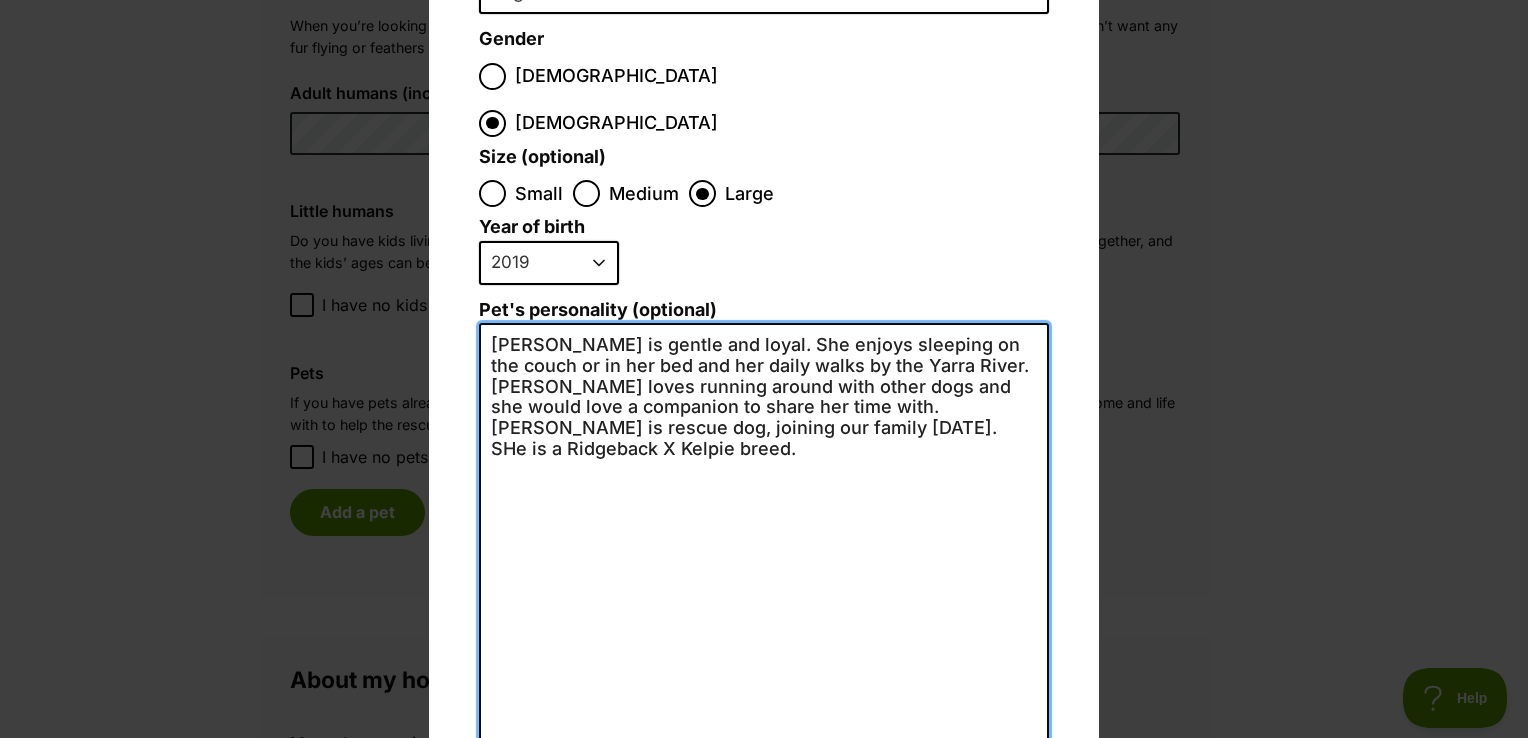 click on "Sadie is gentle and loyal. She enjoys sleeping on the couch or in her bed and her daily walks by the Yarra River. Sadie loves running around with other dogs and she would love a companion to share her time with. Sadie is rescue dog, joining our family 6  years ago. SHe is a Ridgeback X Kelpie breed." at bounding box center (764, 541) 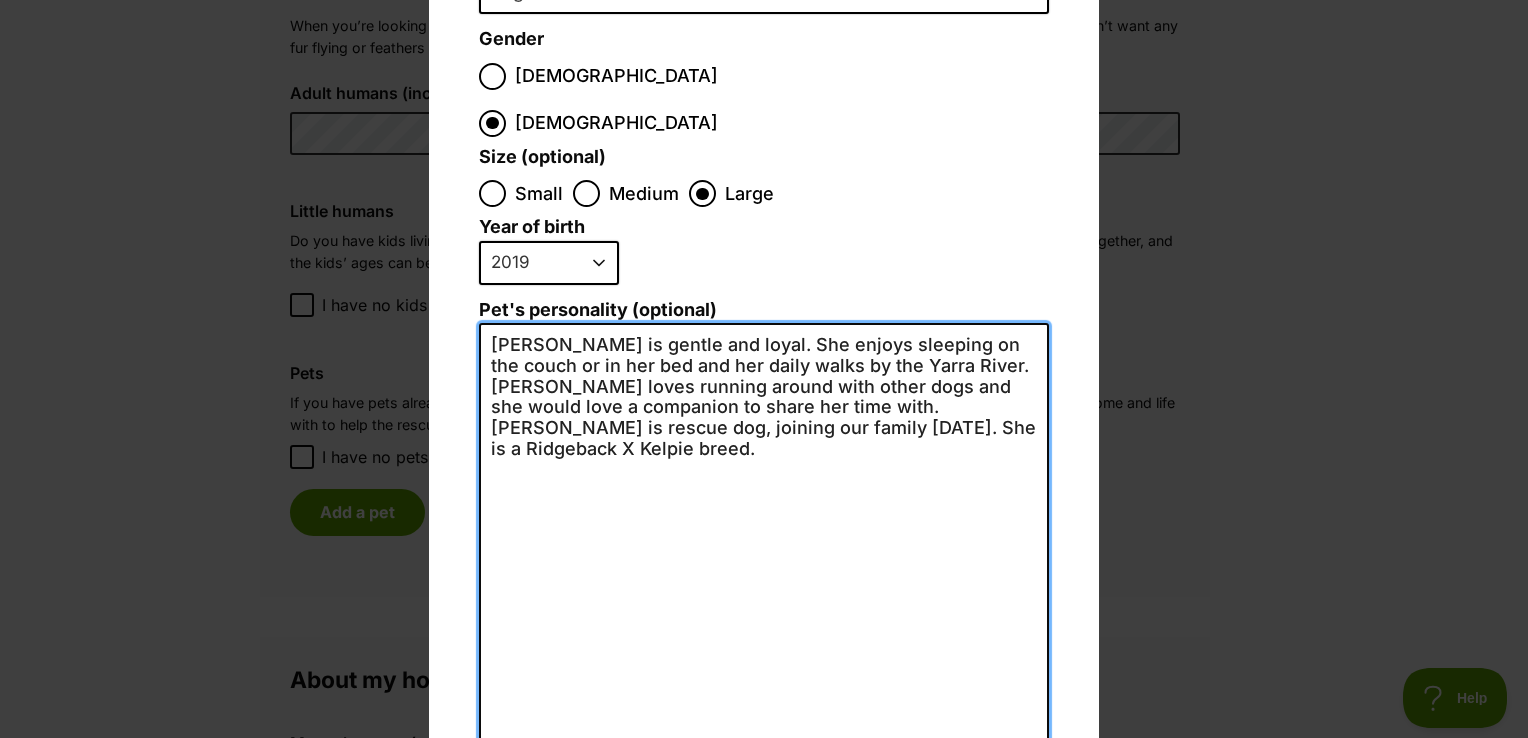 scroll, scrollTop: 399, scrollLeft: 0, axis: vertical 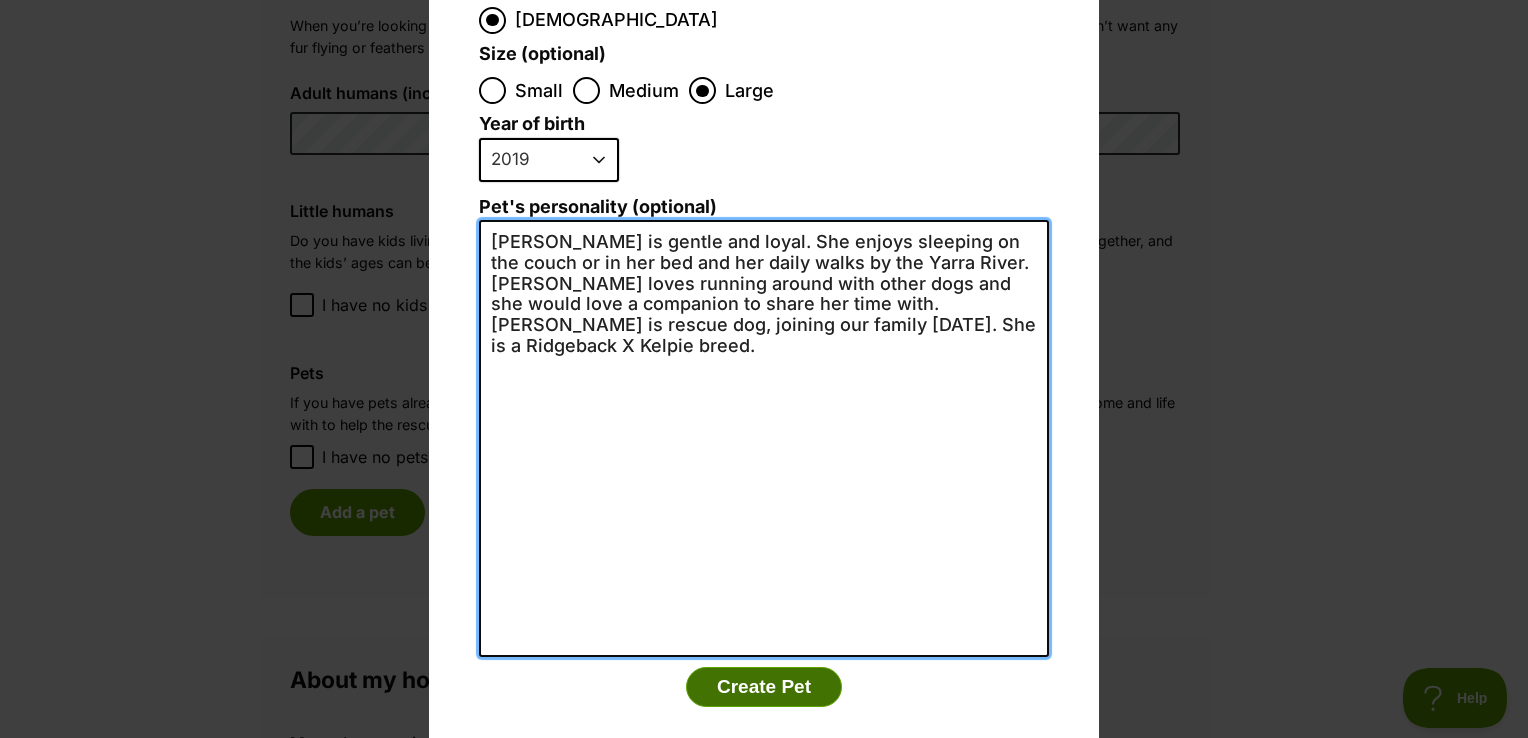 type on "Sadie is gentle and loyal. She enjoys sleeping on the couch or in her bed and her daily walks by the Yarra River. Sadie loves running around with other dogs and she would love a companion to share her time with. Sadie is rescue dog, joining our family 6 years ago. She is a Ridgeback X Kelpie breed." 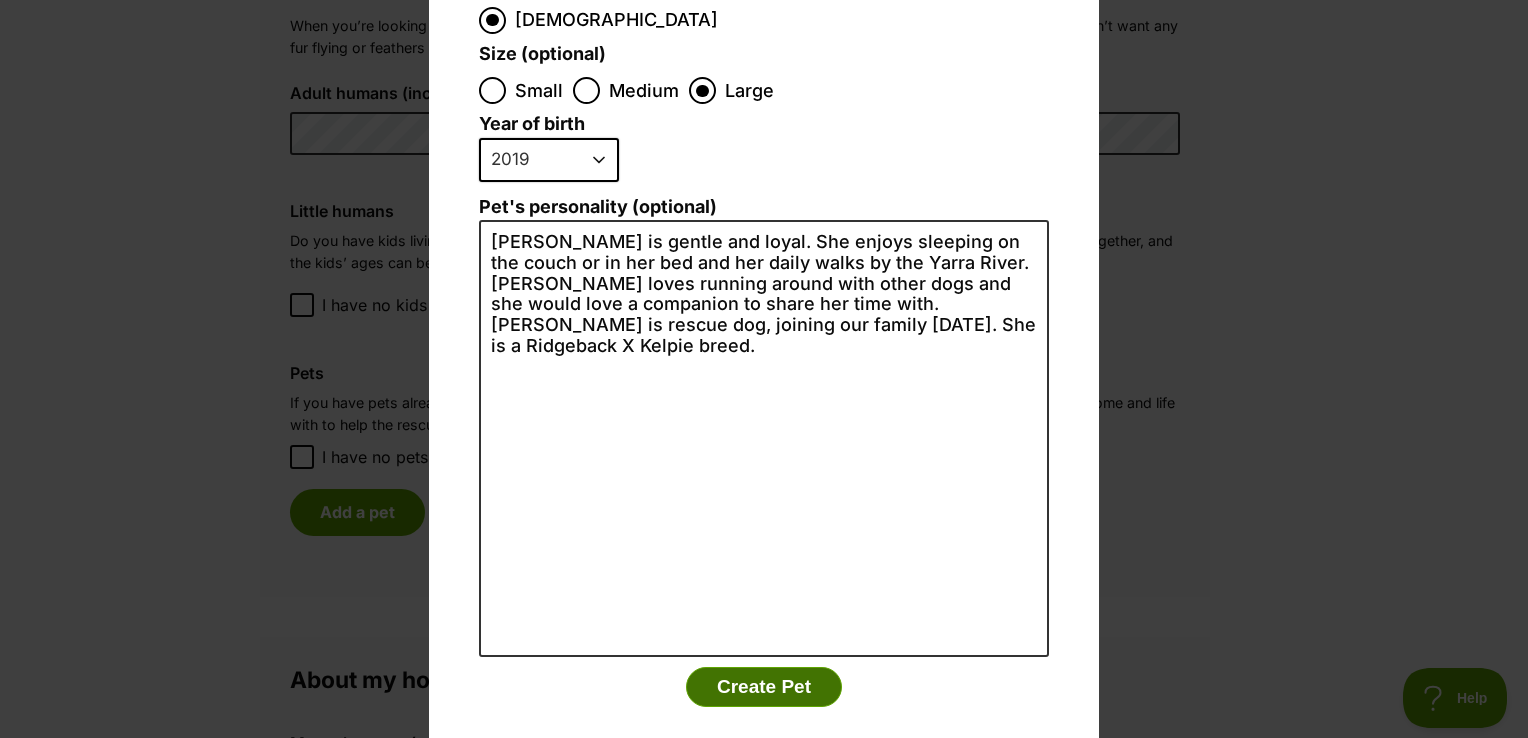 click on "Create Pet" at bounding box center (764, 687) 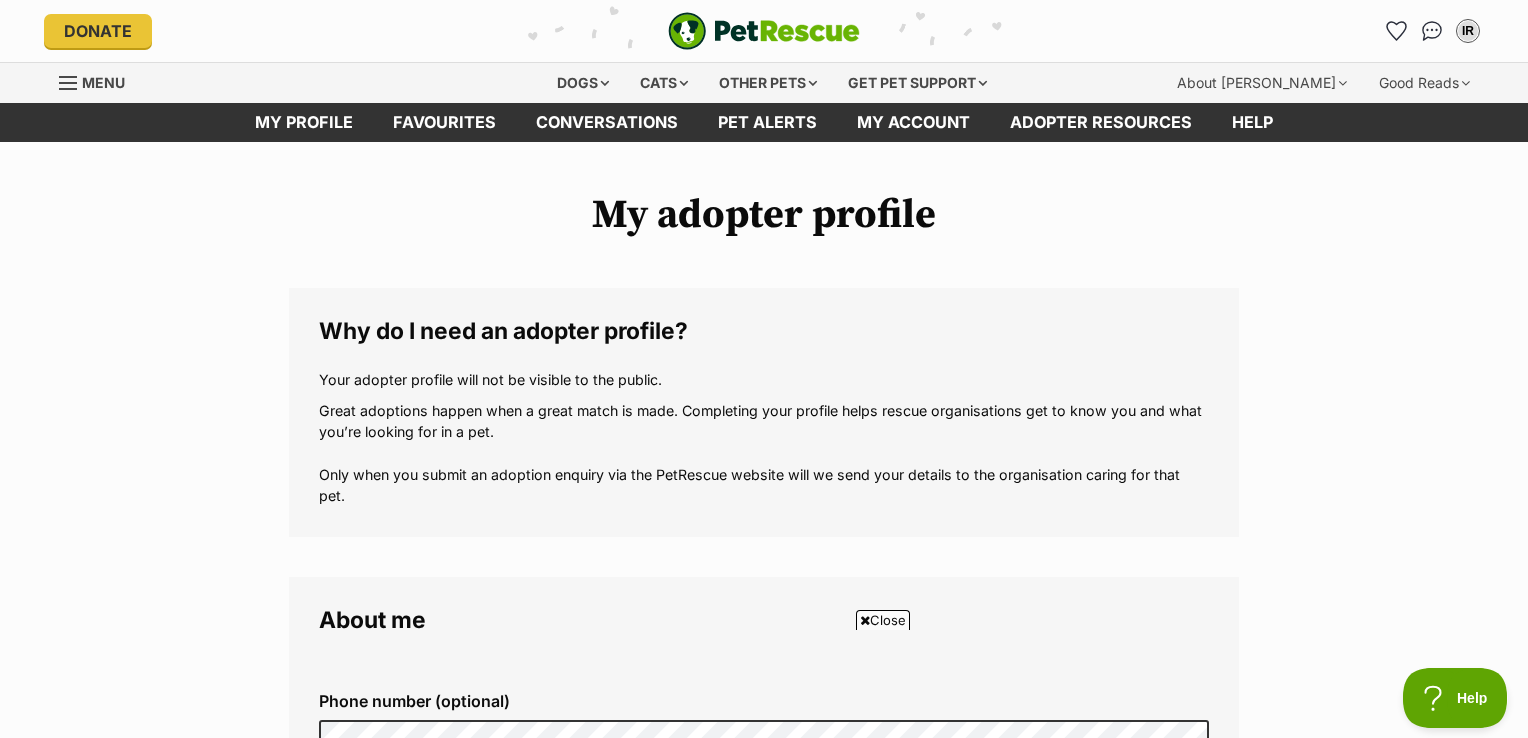 scroll, scrollTop: 1720, scrollLeft: 0, axis: vertical 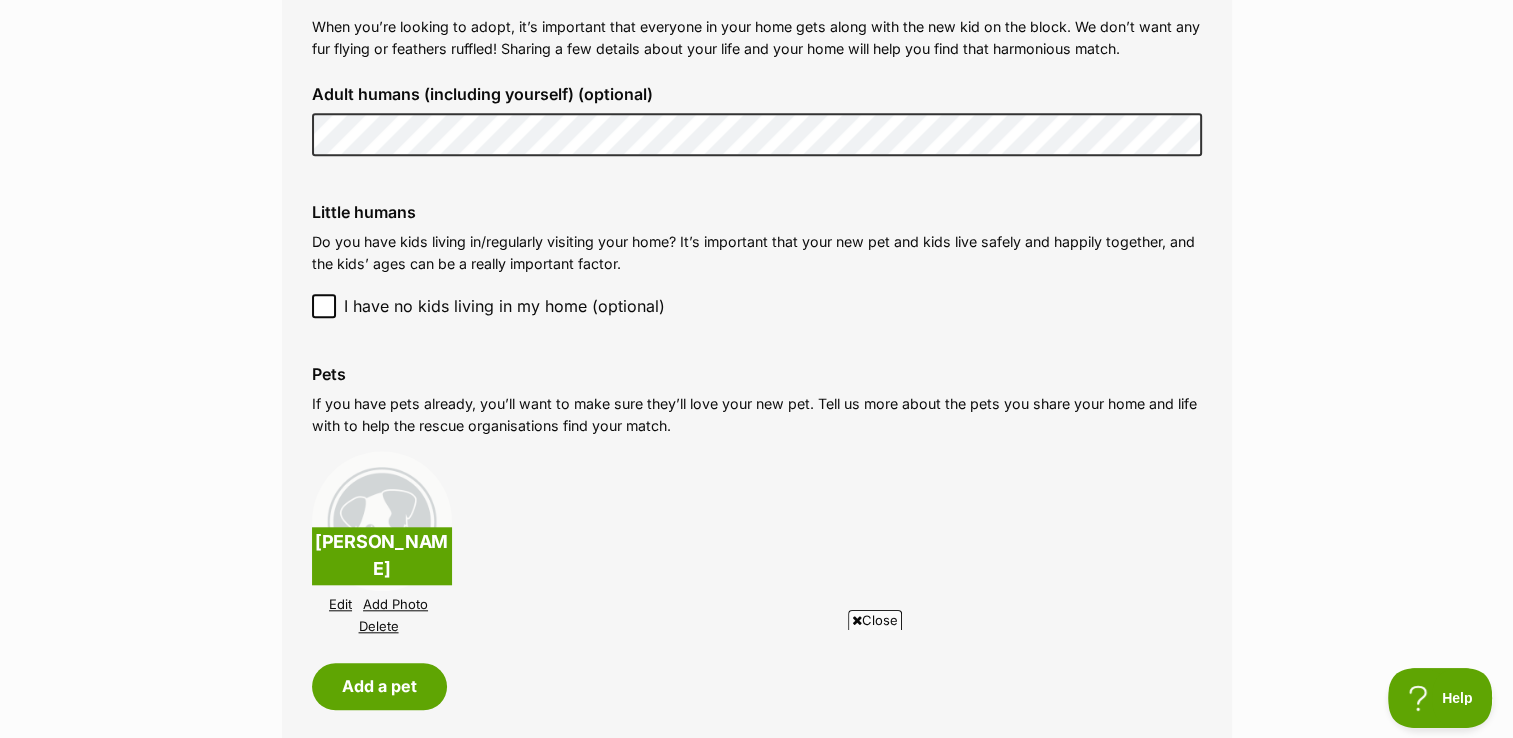 click on "Add Photo" at bounding box center (395, 604) 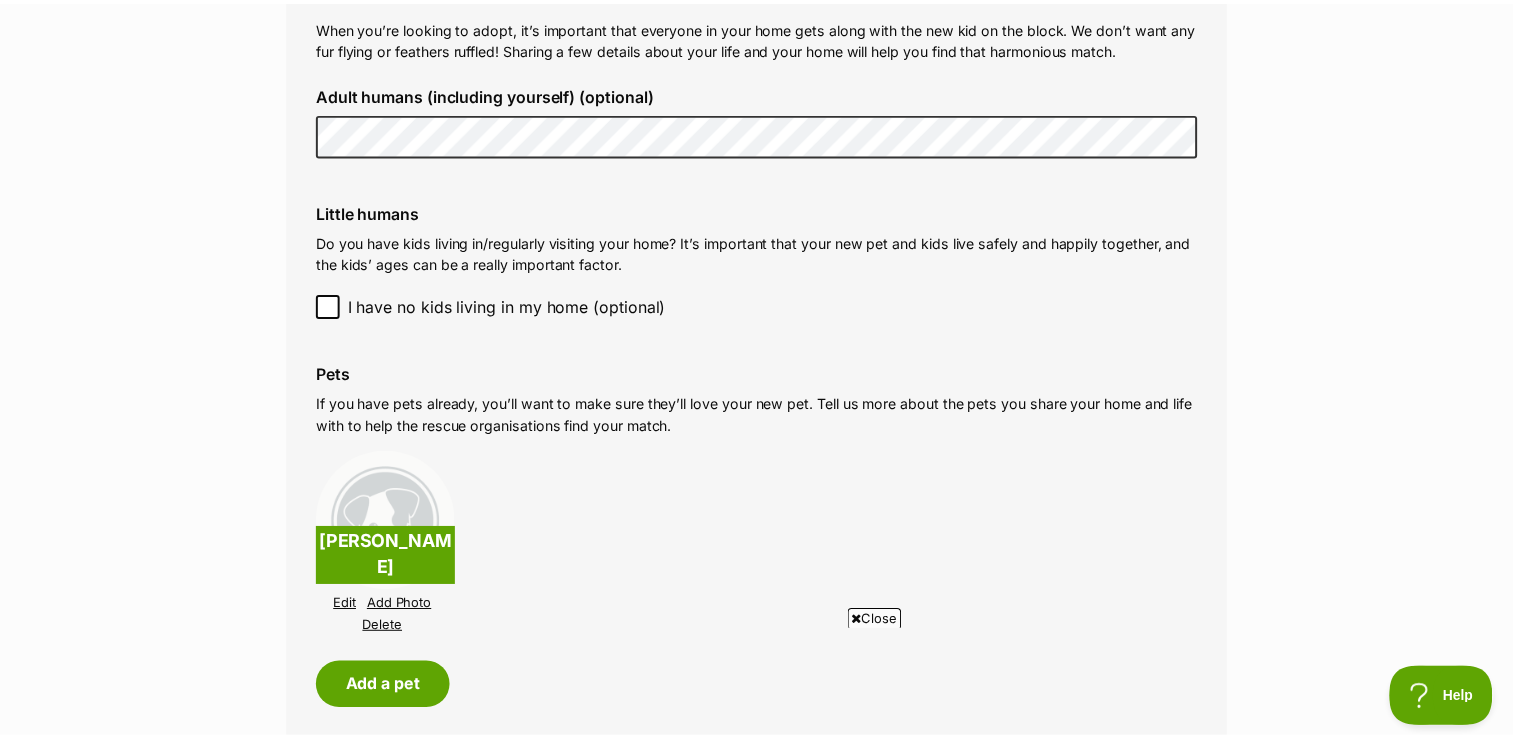 scroll, scrollTop: 0, scrollLeft: 0, axis: both 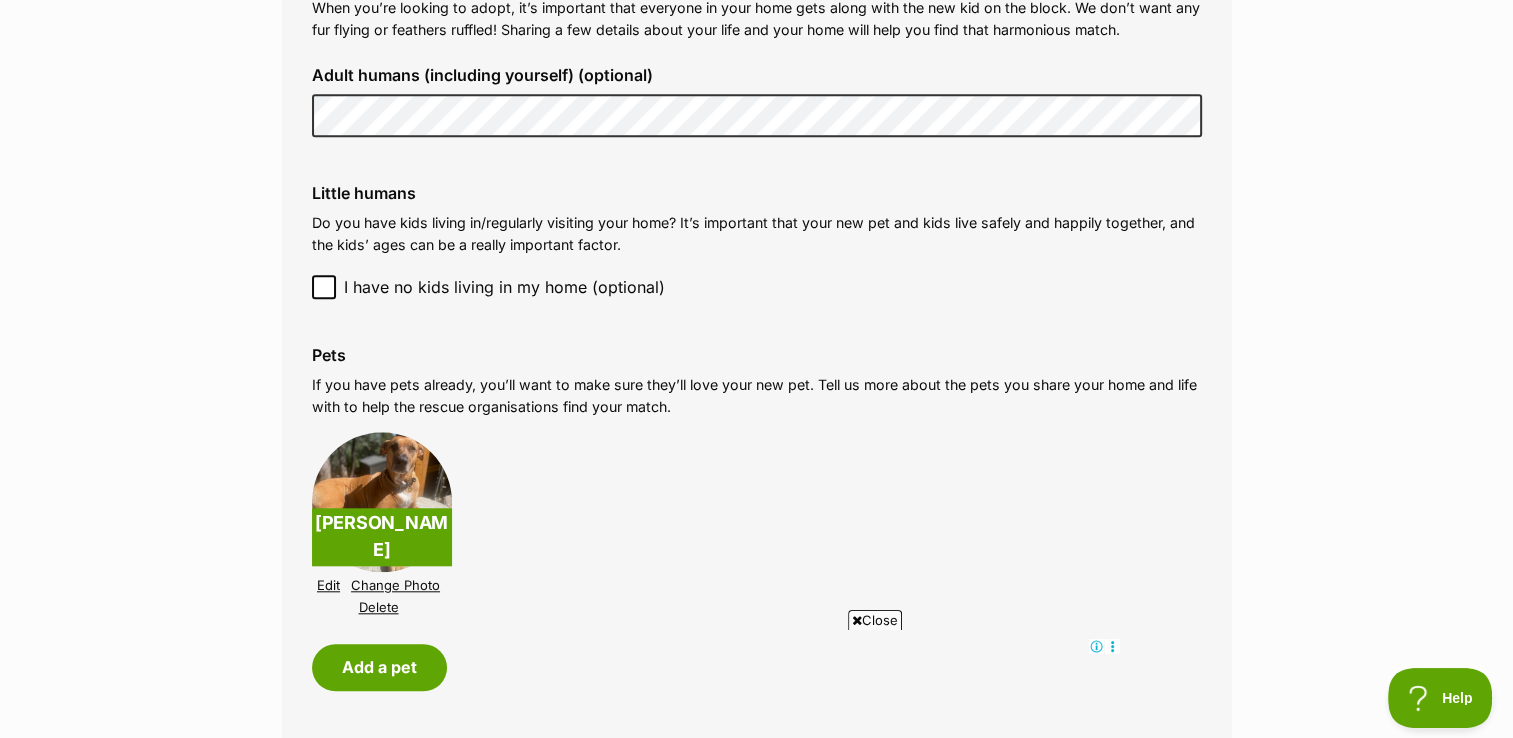 click 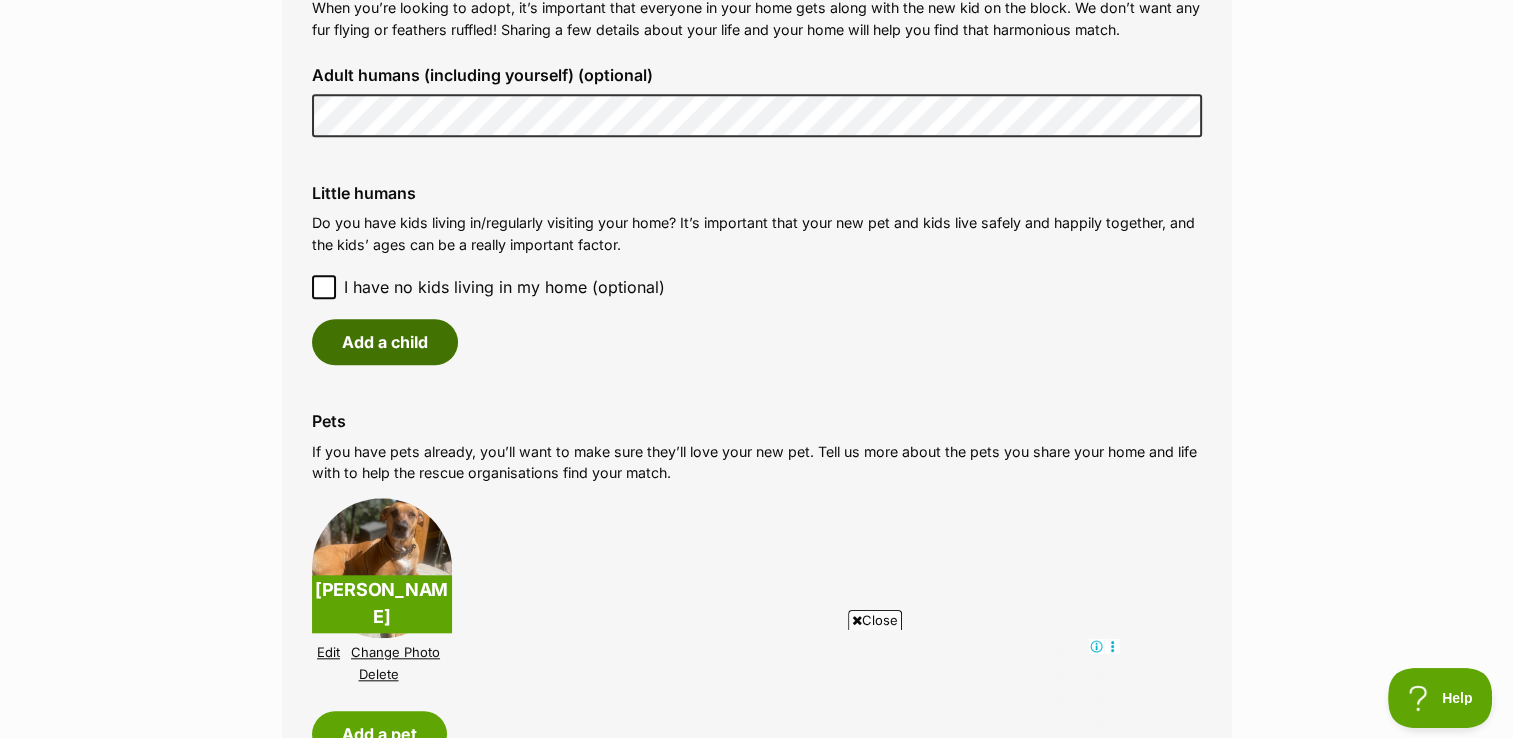 click on "Add a child" at bounding box center (385, 342) 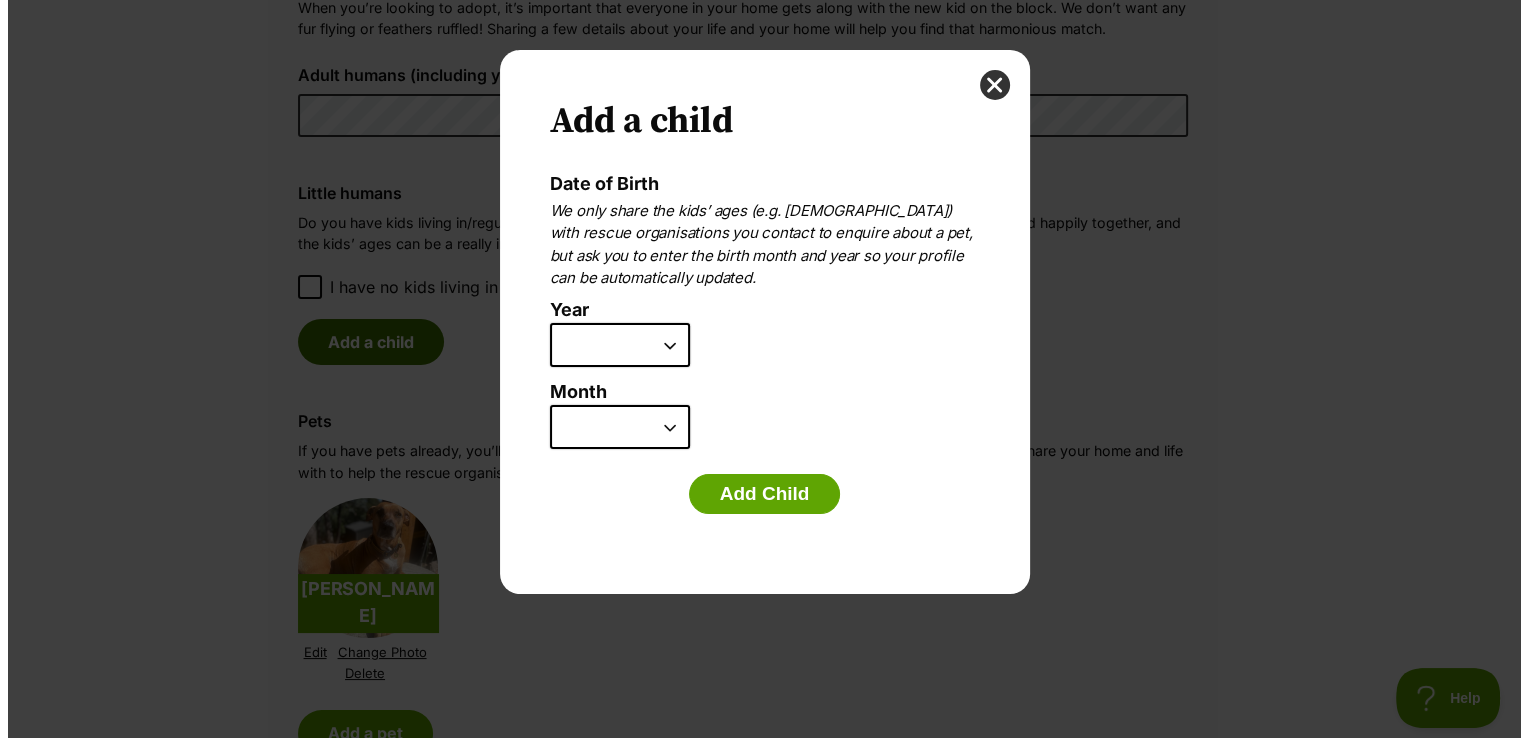 scroll, scrollTop: 0, scrollLeft: 0, axis: both 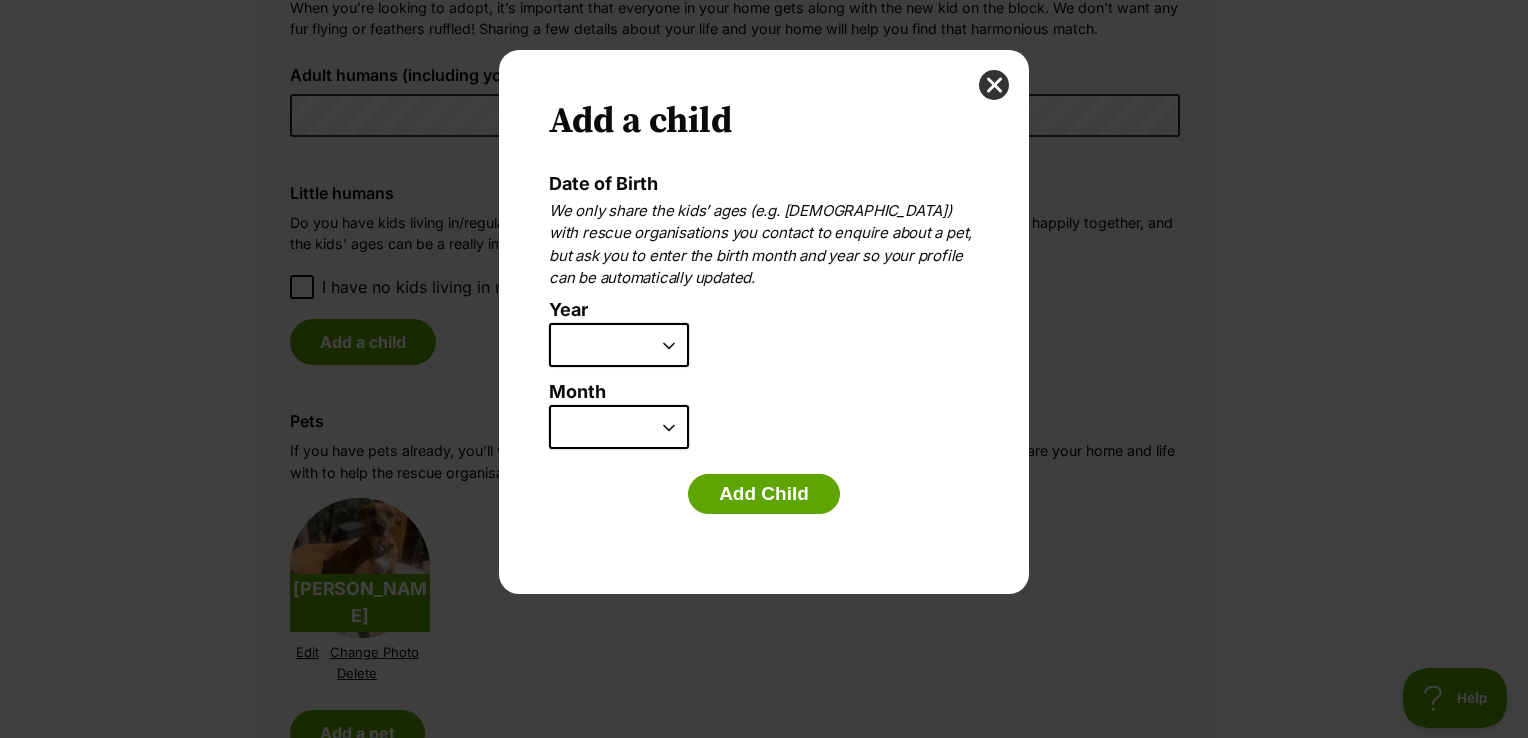 click on "2025
2024
2023
2022
2021
2020
2019
2018
2017
2016
2015
2014
2013
2012
2011
2010
2009
2008
2007" at bounding box center (619, 345) 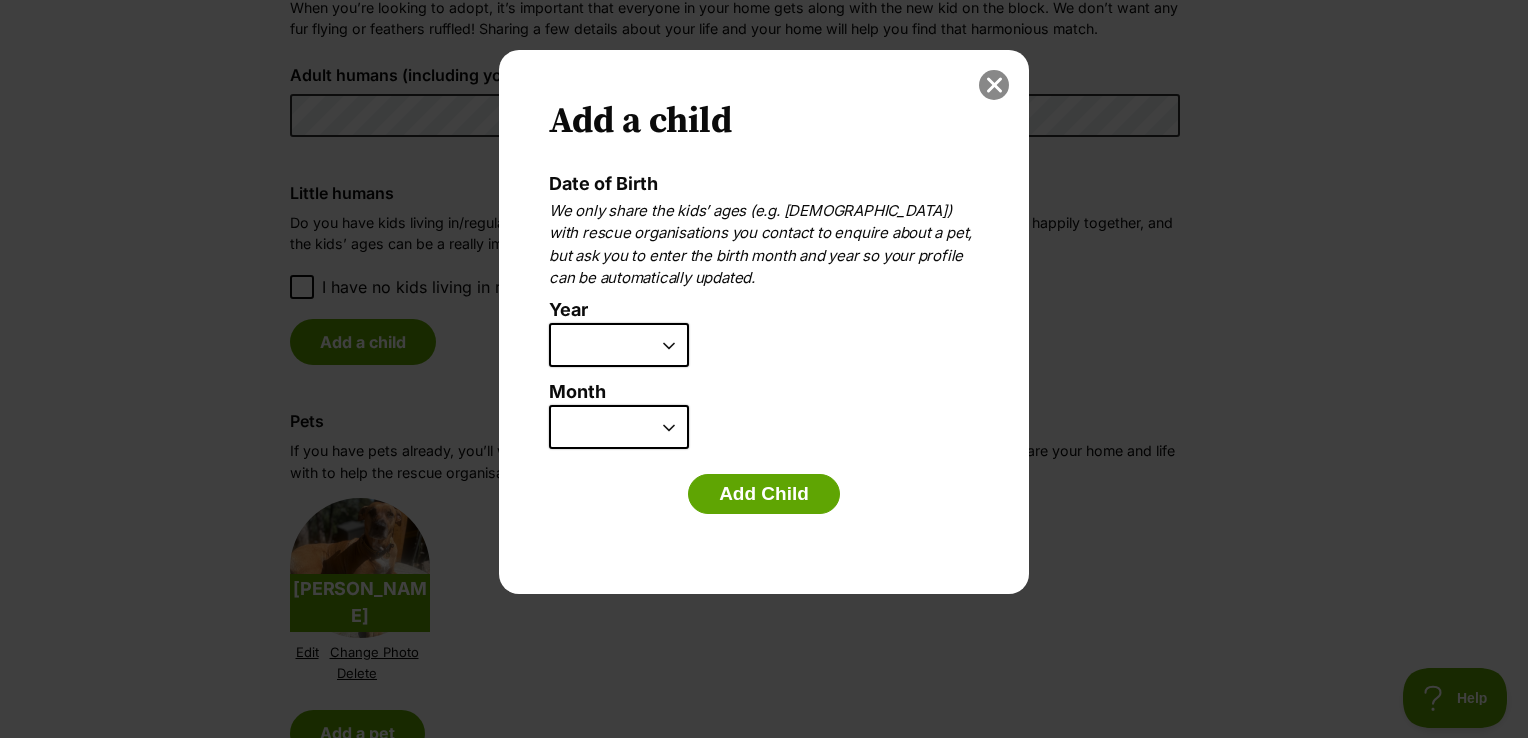 click at bounding box center [994, 85] 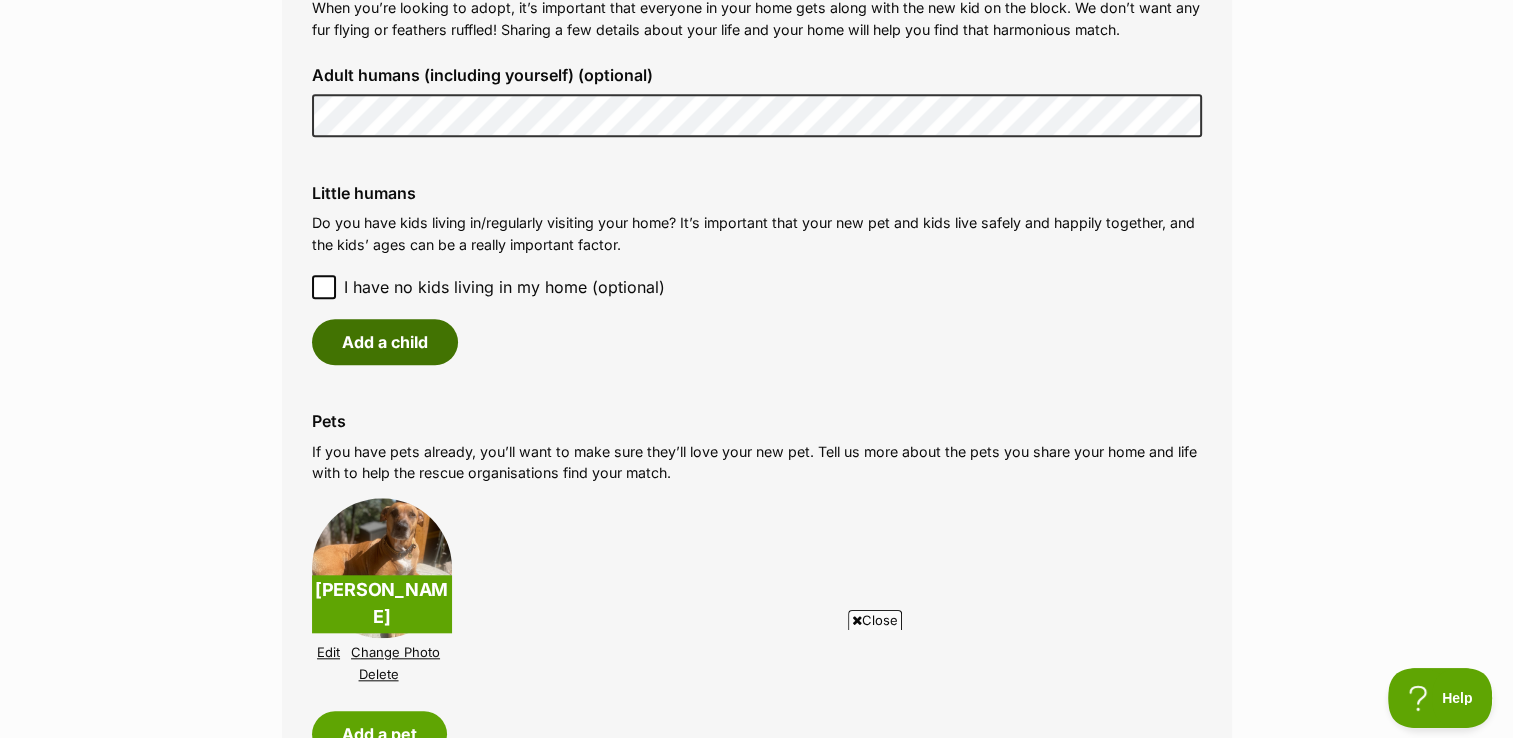 scroll, scrollTop: 0, scrollLeft: 0, axis: both 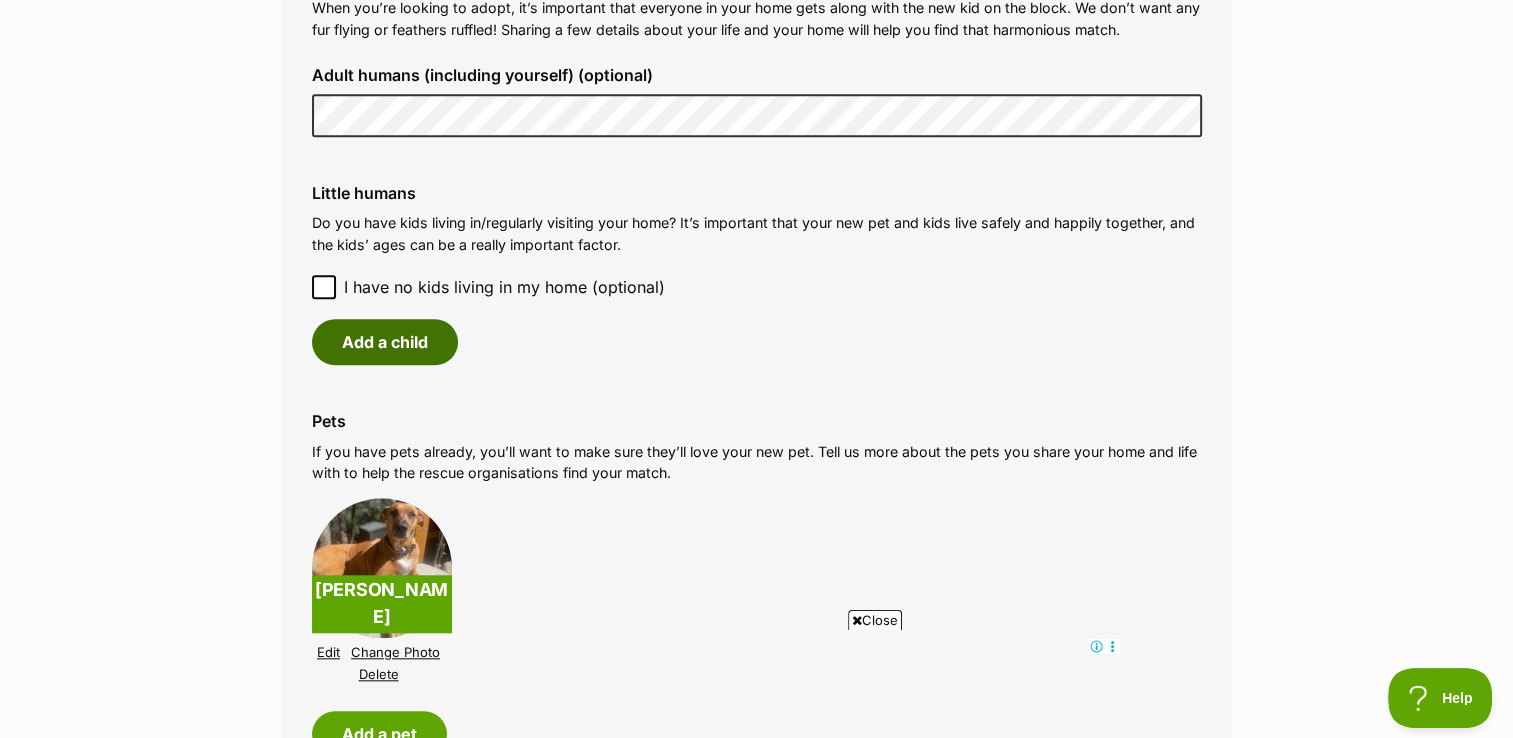 click on "Add a child" at bounding box center (385, 342) 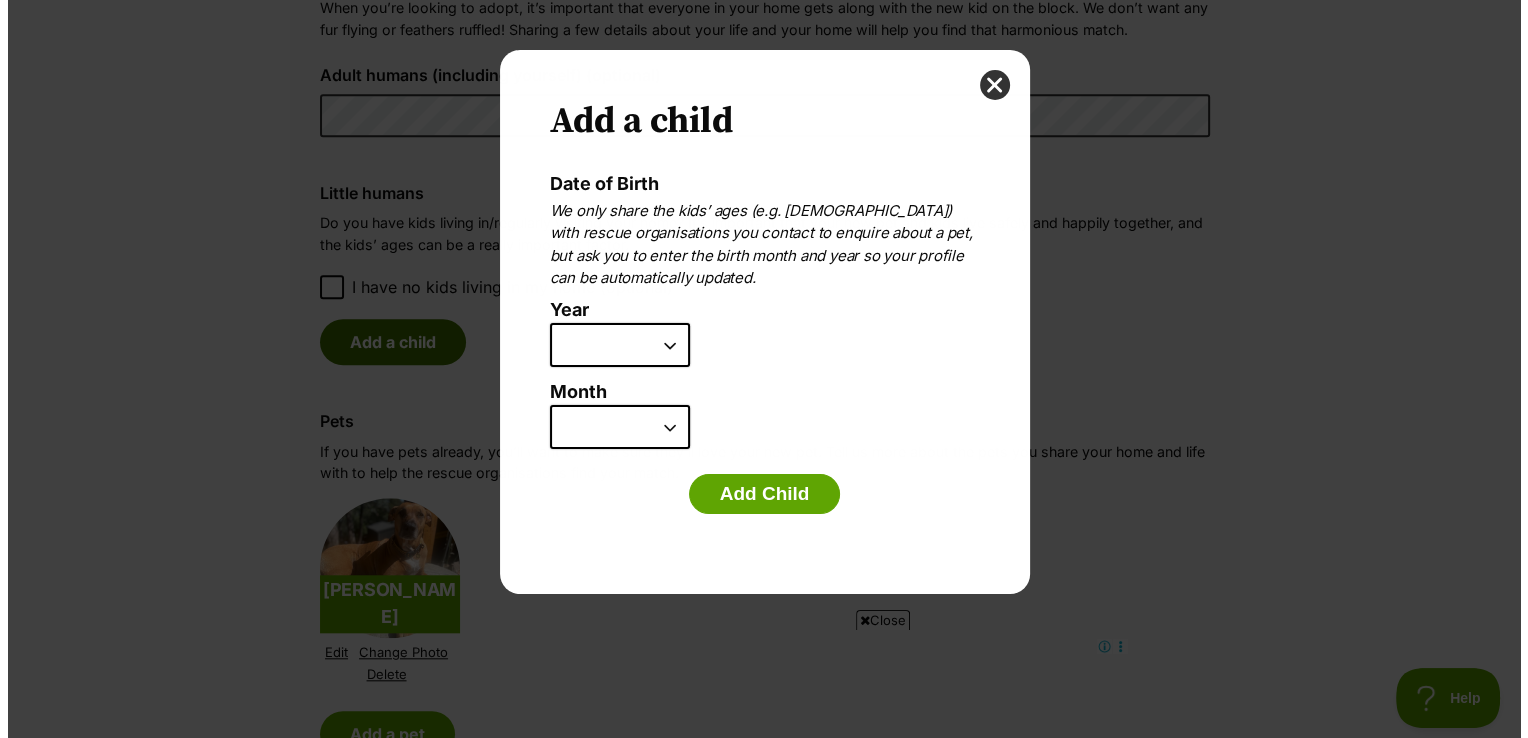 scroll, scrollTop: 0, scrollLeft: 0, axis: both 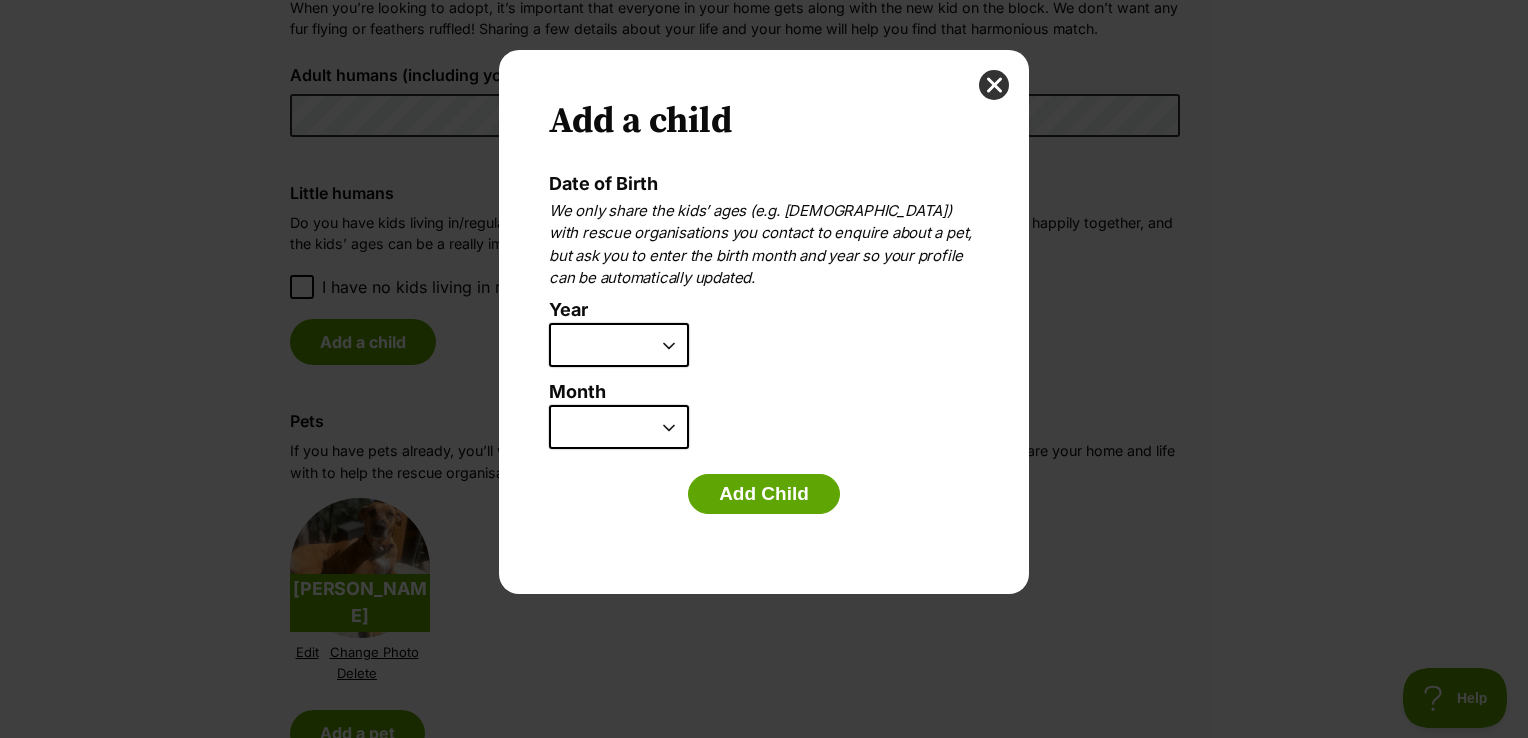 click on "2025
2024
2023
2022
2021
2020
2019
2018
2017
2016
2015
2014
2013
2012
2011
2010
2009
2008
2007" at bounding box center (619, 345) 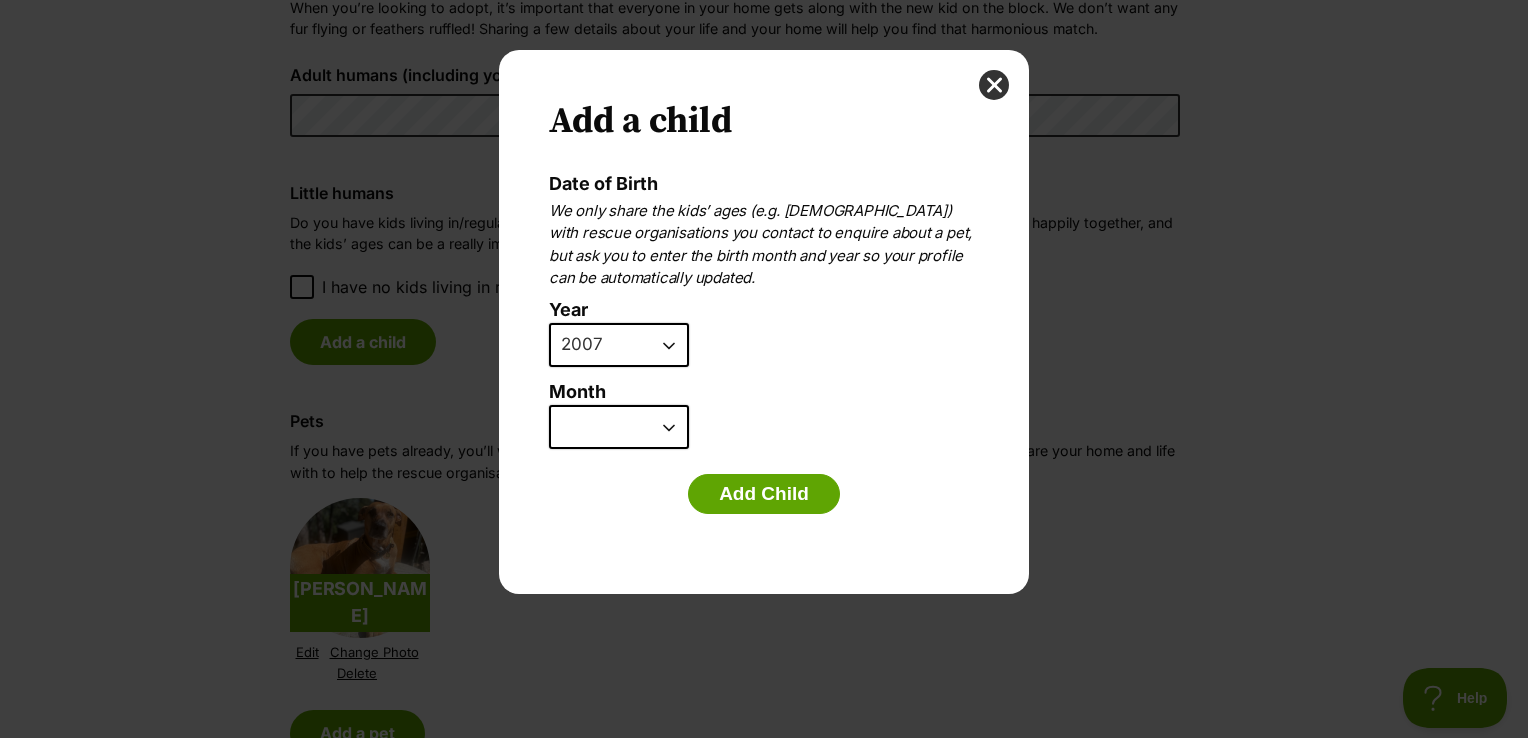 click on "2025
2024
2023
2022
2021
2020
2019
2018
2017
2016
2015
2014
2013
2012
2011
2010
2009
2008
2007" at bounding box center (619, 345) 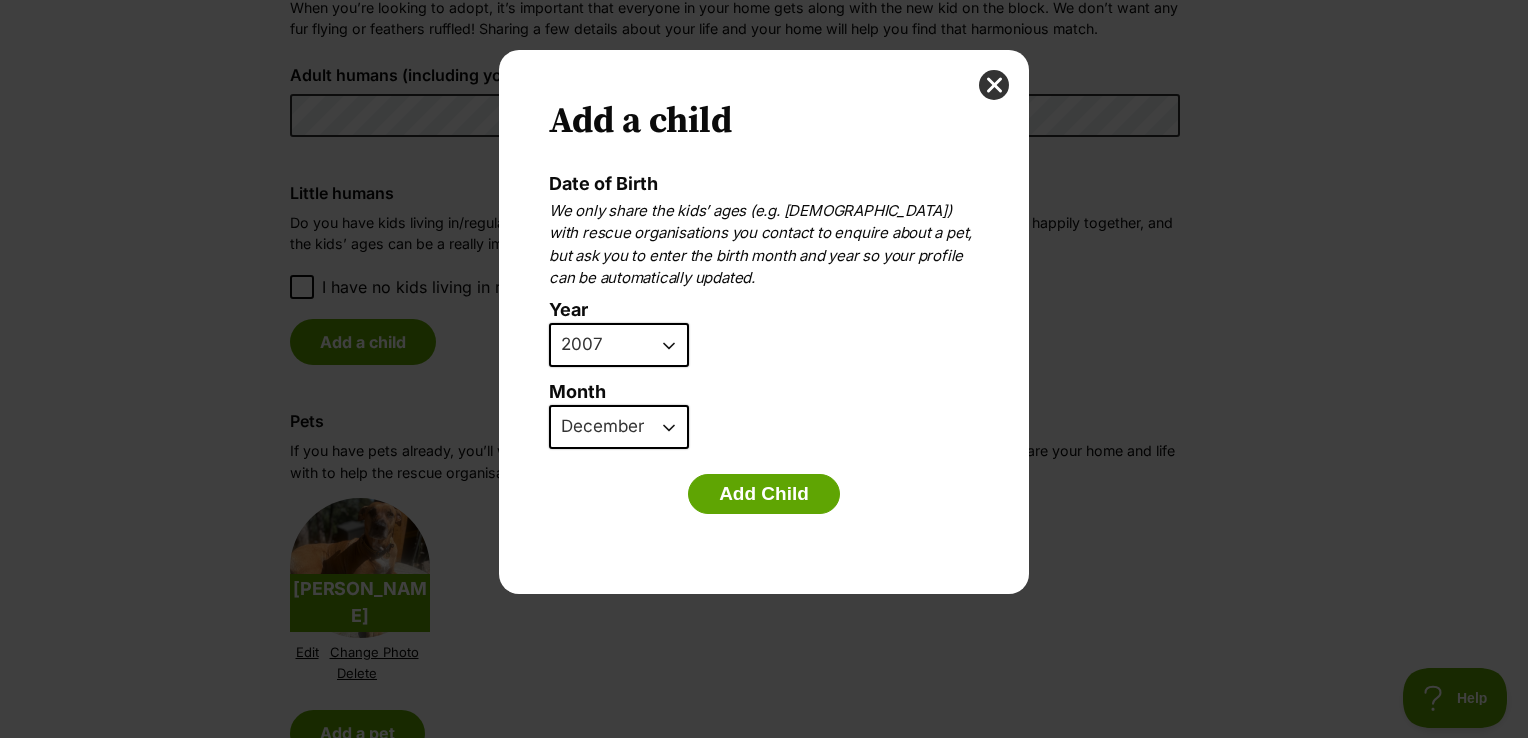 click on "January
February
March
April
May
June
July
August
September
October
November
December" at bounding box center (619, 427) 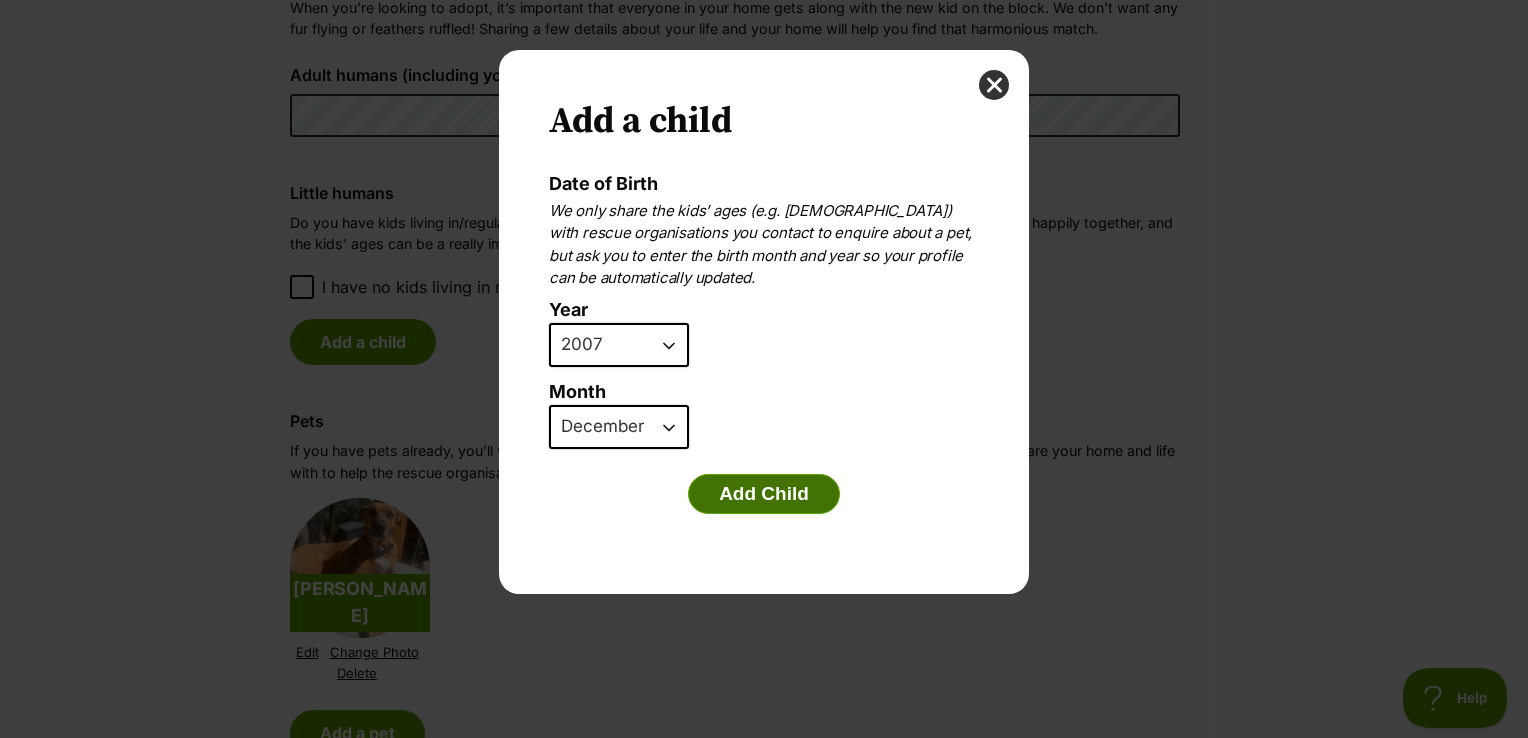 drag, startPoint x: 716, startPoint y: 485, endPoint x: 776, endPoint y: 498, distance: 61.39218 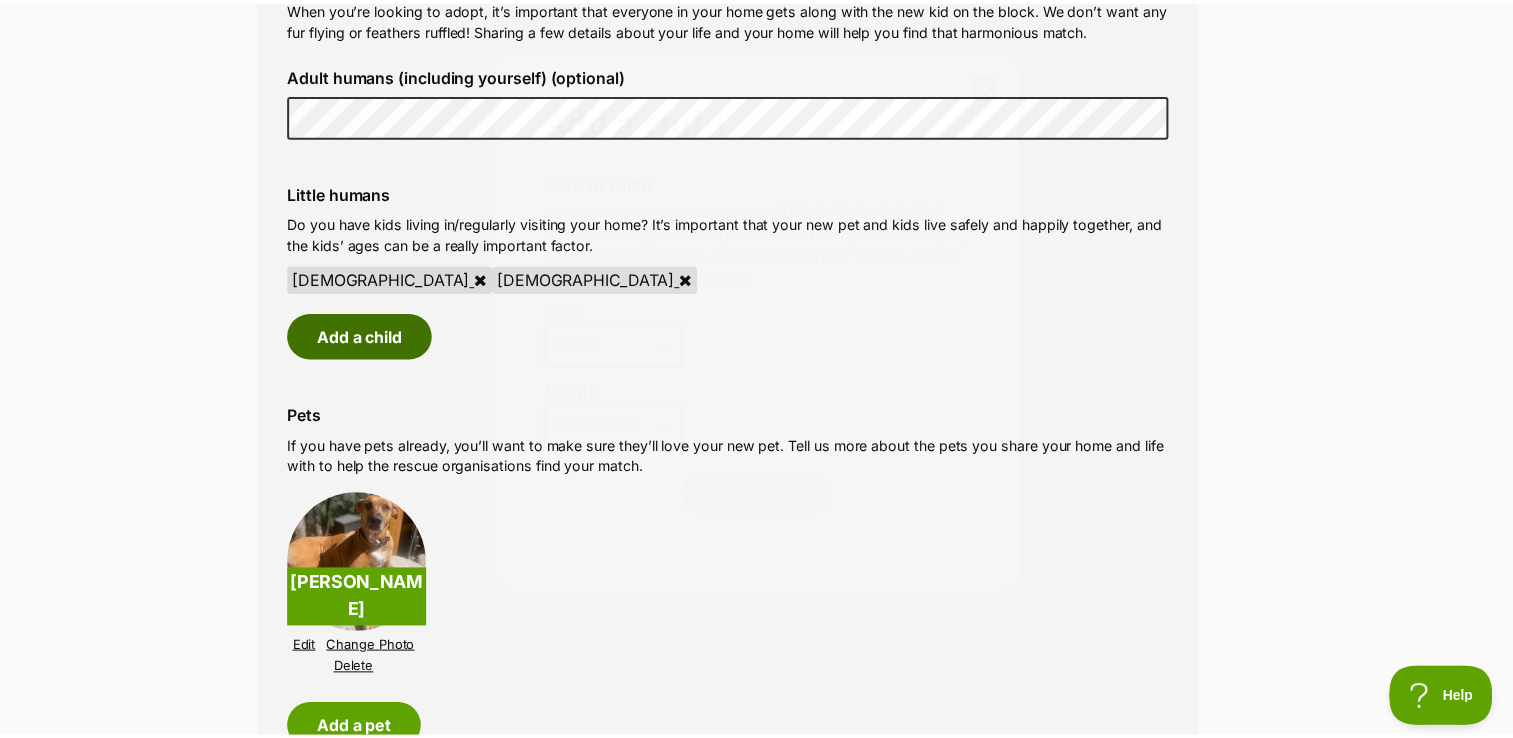 scroll, scrollTop: 1739, scrollLeft: 0, axis: vertical 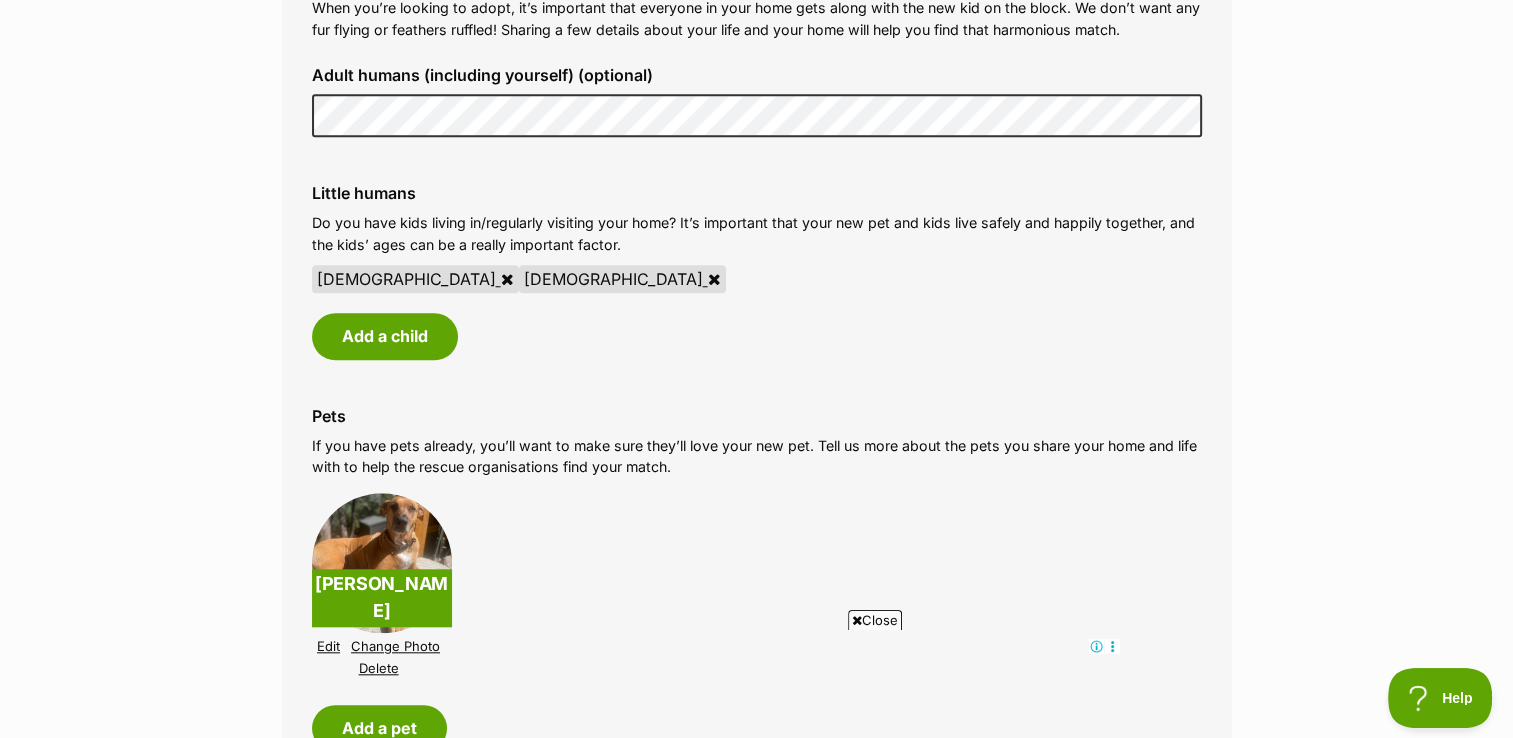 click at bounding box center [714, 279] 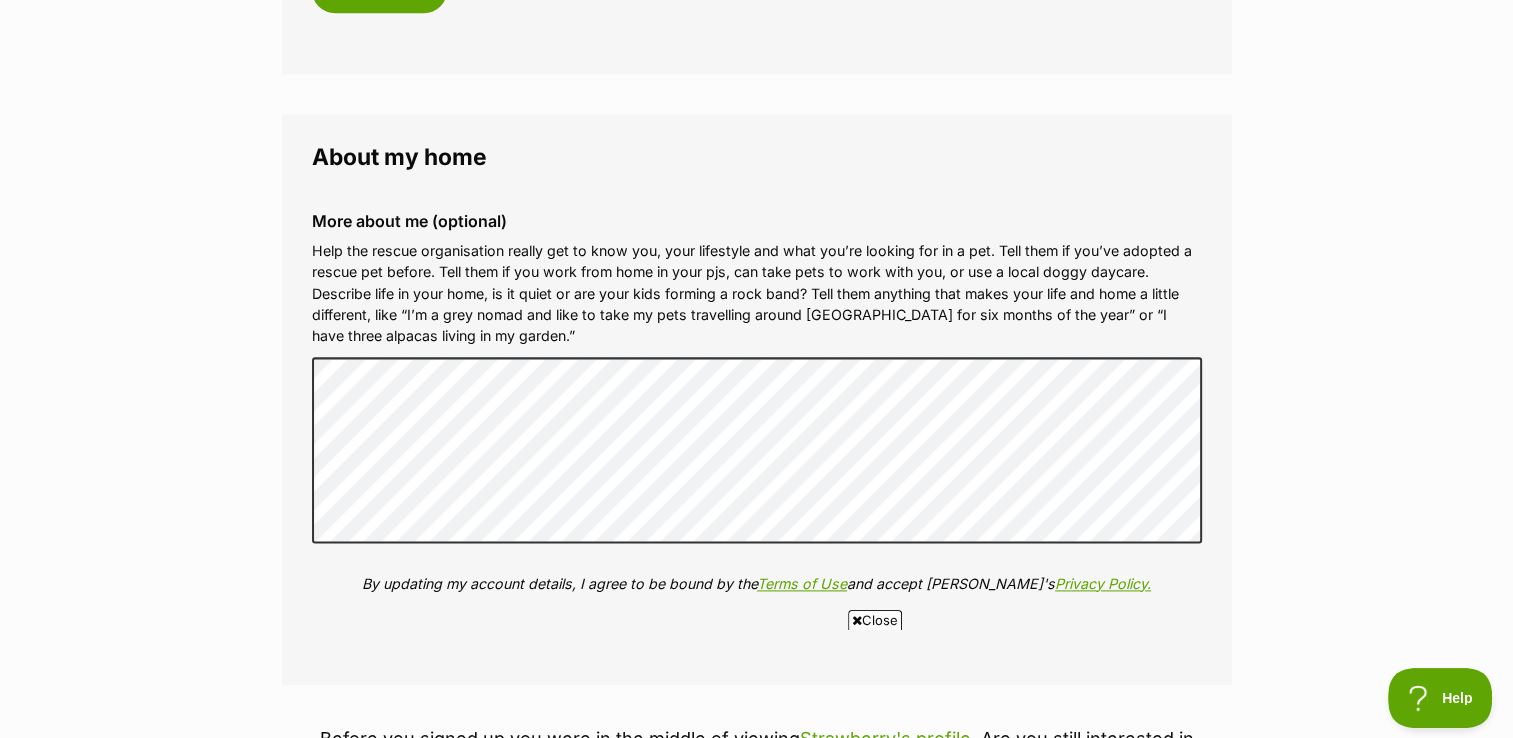 scroll, scrollTop: 2491, scrollLeft: 0, axis: vertical 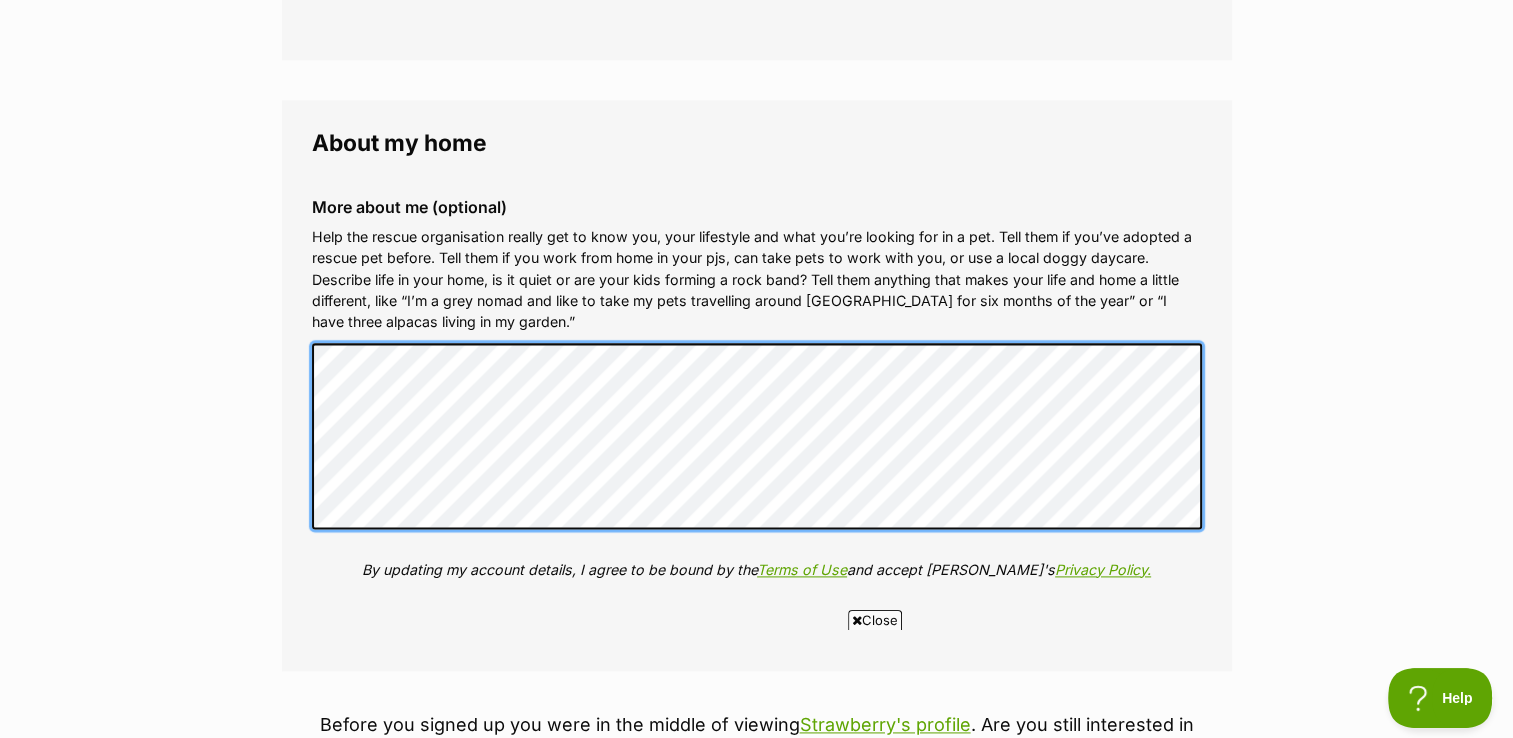click on "About my home
More about me (optional)
Help the rescue organisation really get to know you, your lifestyle and what you’re looking for in a pet. Tell them if you’ve adopted a rescue pet before. Tell them if you work from home in your pjs, can take pets to work with you, or use a local doggy daycare. Describe life in your home, is it quiet or are your kids forming a rock band? Tell them anything that makes your life and home a little different, like “I’m a grey nomad and like to take my pets travelling around Australia for six months of the year” or “I have three alpacas living in my garden.”
By updating my account details, I agree to be bound by the  Terms of Use  and accept PetRescue's  Privacy Policy." at bounding box center (757, 385) 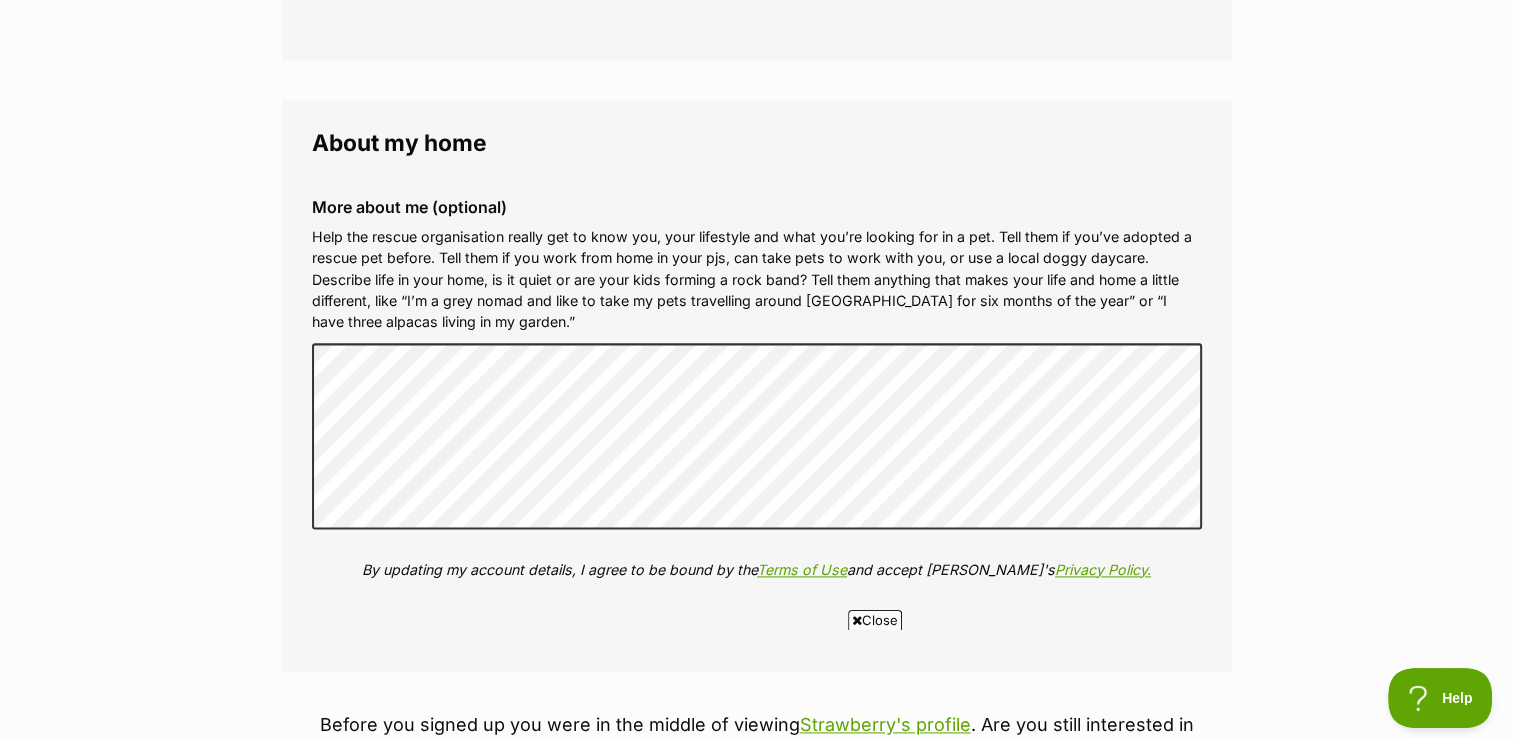click on "Help the rescue organisation really get to know you, your lifestyle and what you’re looking for in a pet. Tell them if you’ve adopted a rescue pet before. Tell them if you work from home in your pjs, can take pets to work with you, or use a local doggy daycare. Describe life in your home, is it quiet or are your kids forming a rock band? Tell them anything that makes your life and home a little different, like “I’m a grey nomad and like to take my pets travelling around Australia for six months of the year” or “I have three alpacas living in my garden.”" at bounding box center [757, 279] 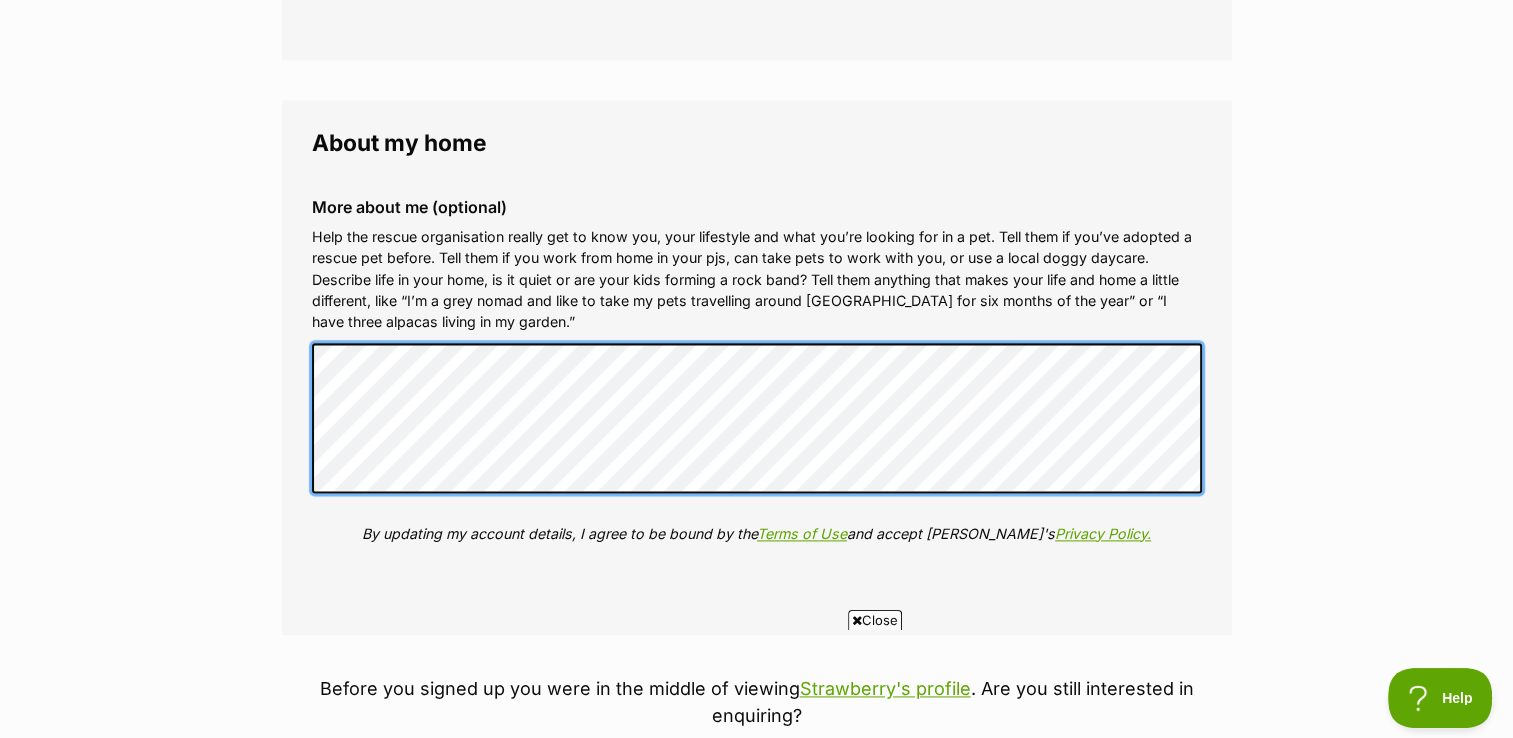 scroll, scrollTop: 0, scrollLeft: 0, axis: both 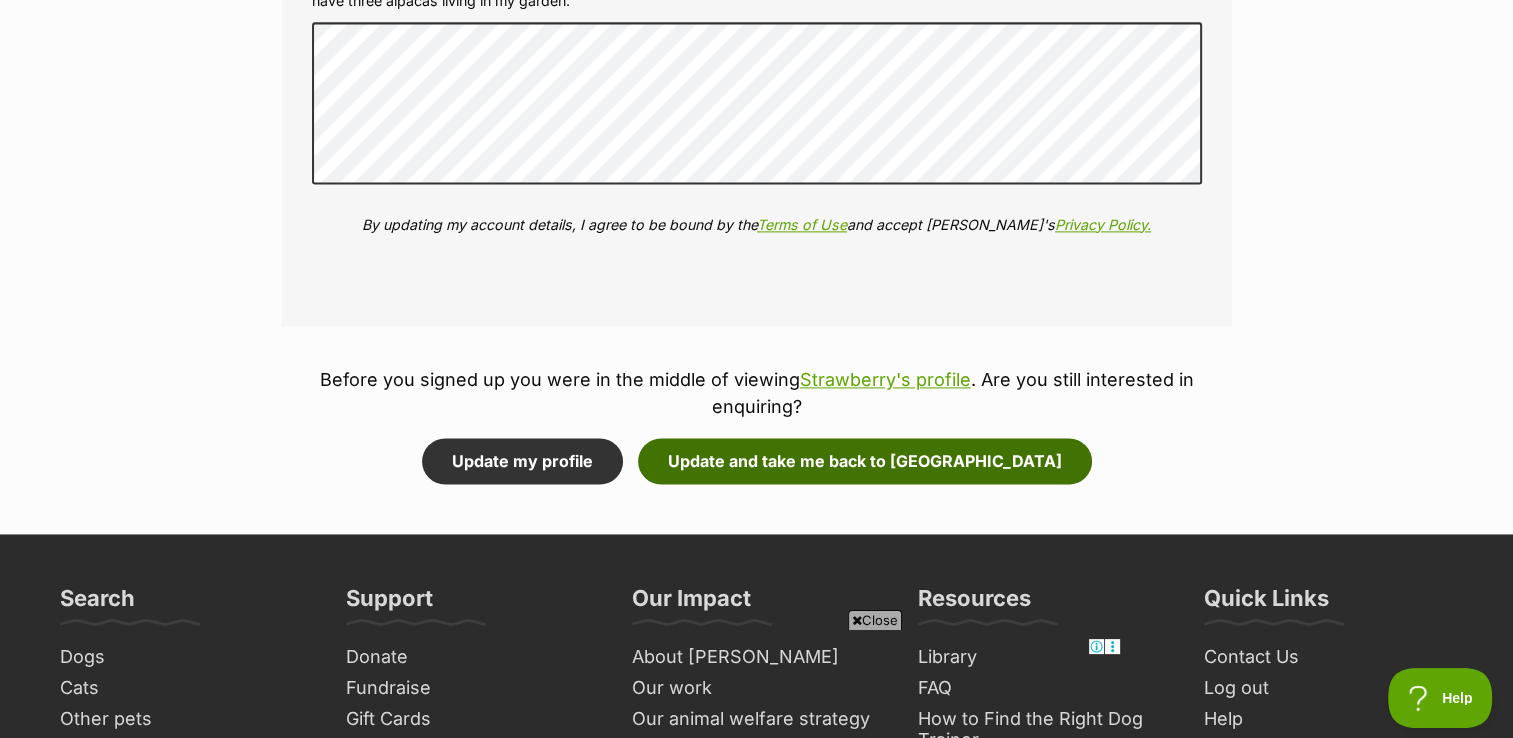 click on "Update and take me back to Strawberry" at bounding box center (865, 461) 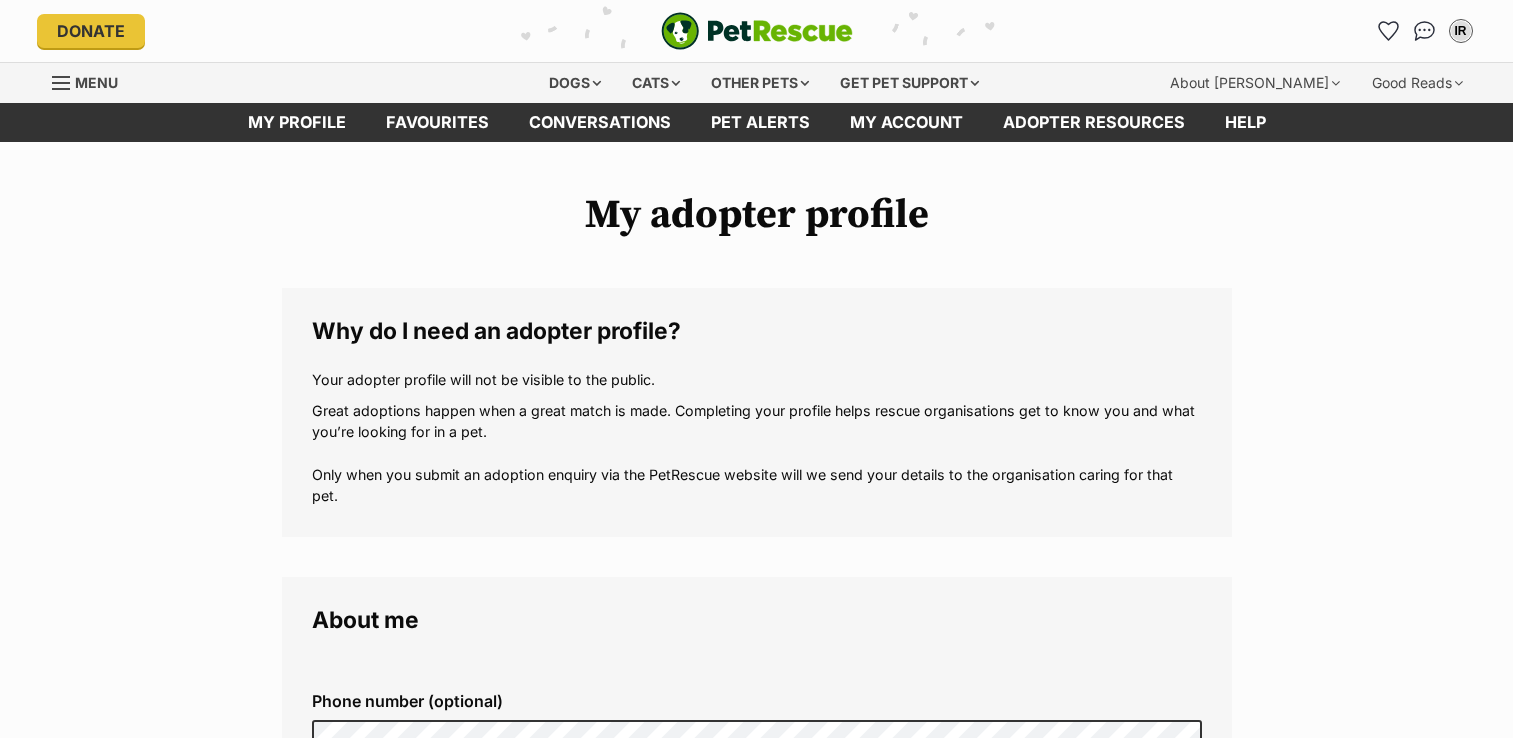 scroll, scrollTop: 0, scrollLeft: 0, axis: both 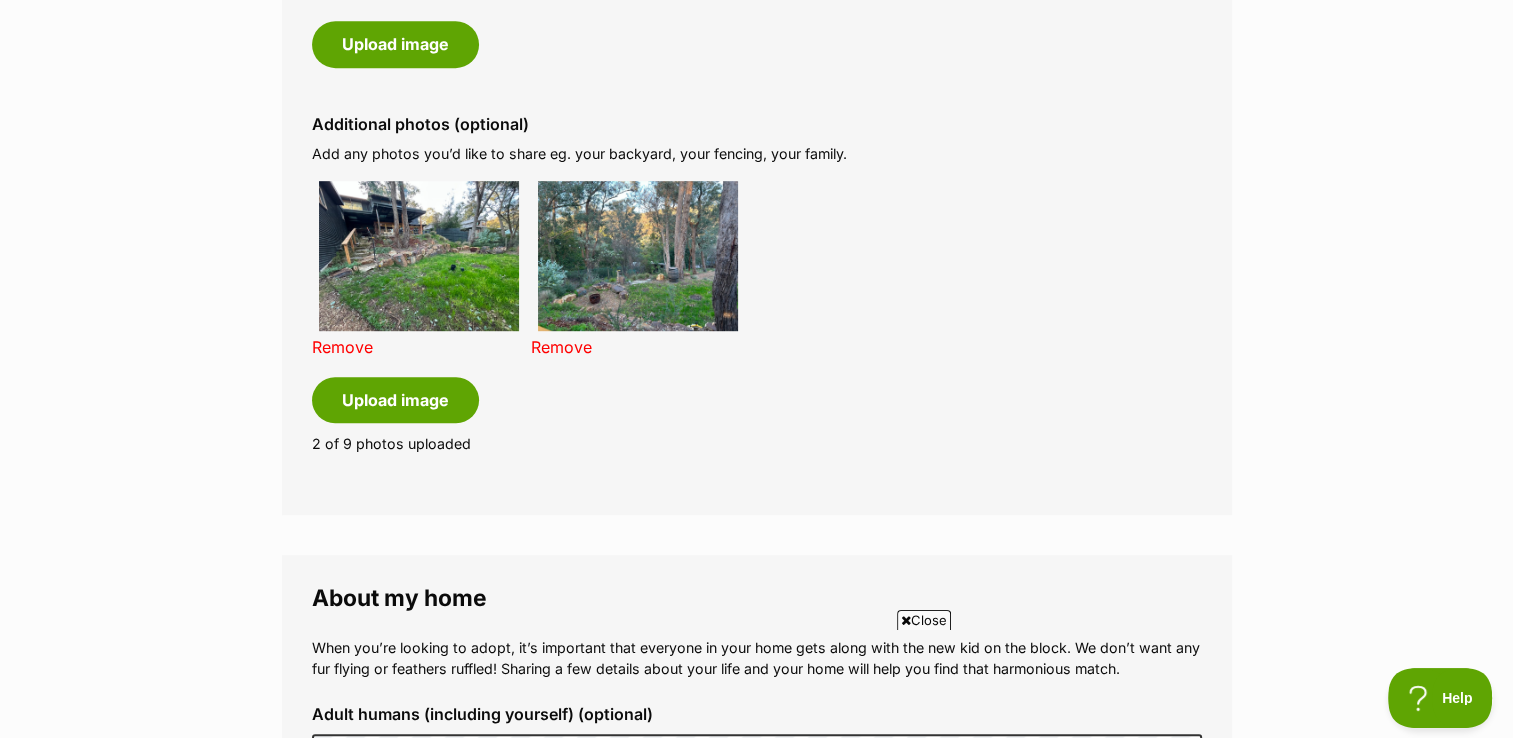 click on "Close" at bounding box center (924, 620) 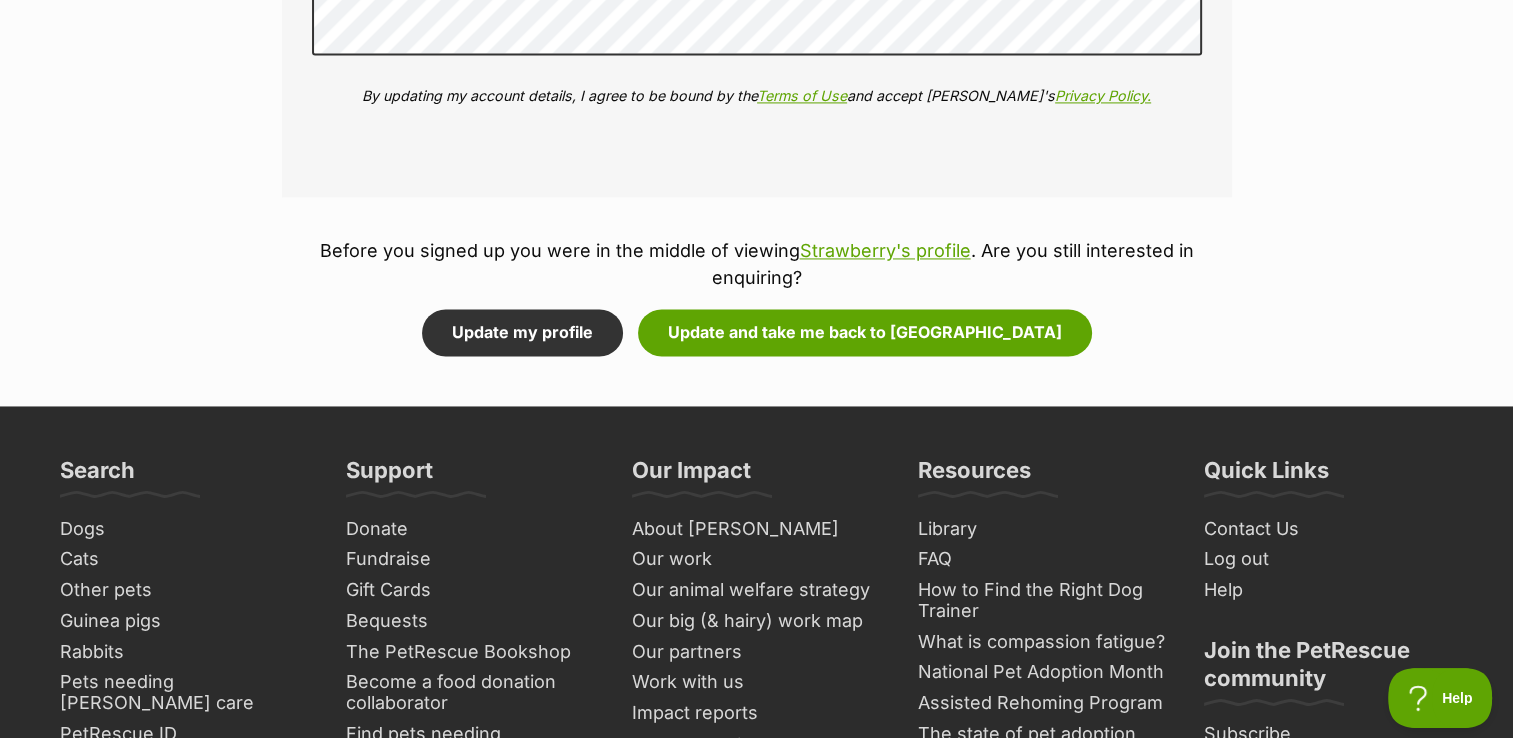 scroll, scrollTop: 3046, scrollLeft: 0, axis: vertical 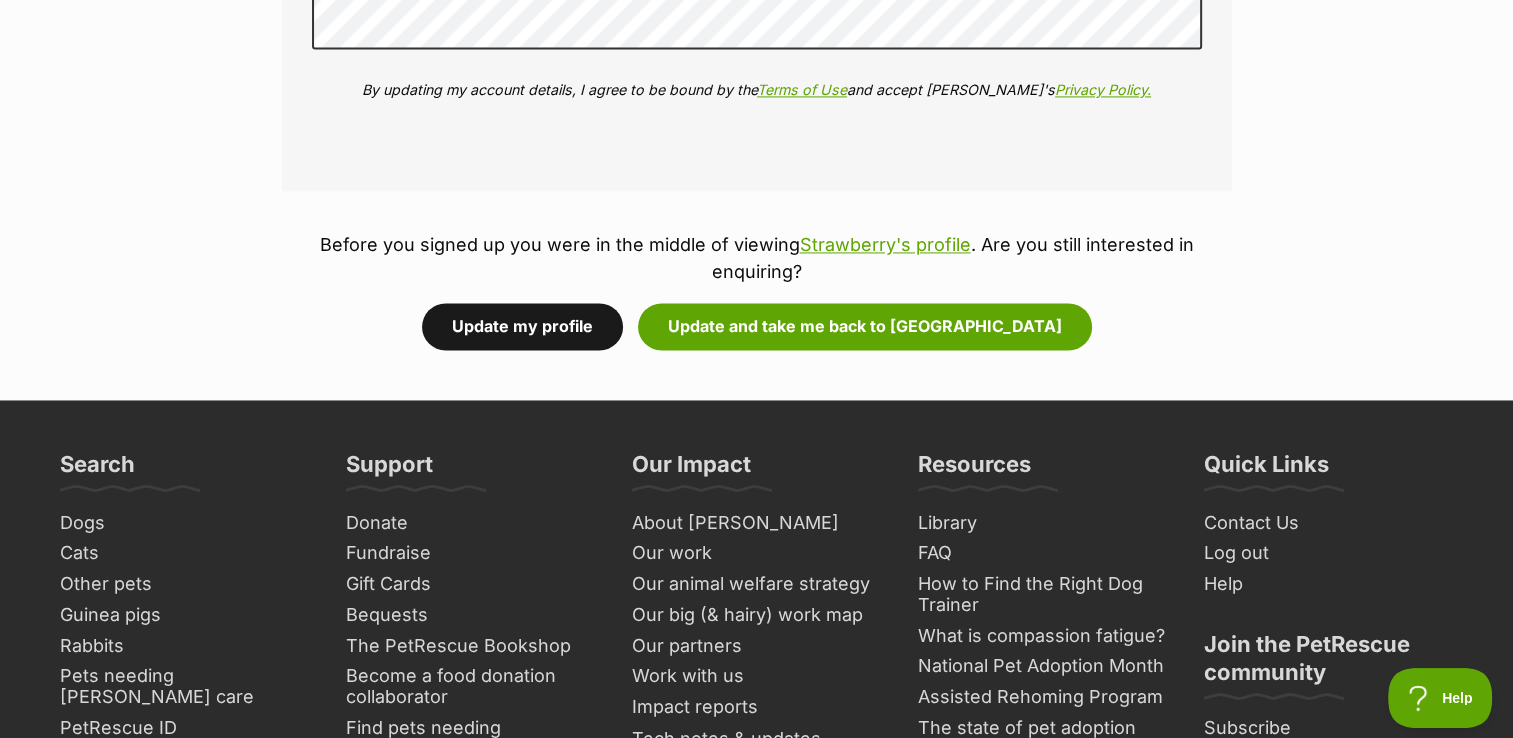 click on "Update my profile" at bounding box center [522, 326] 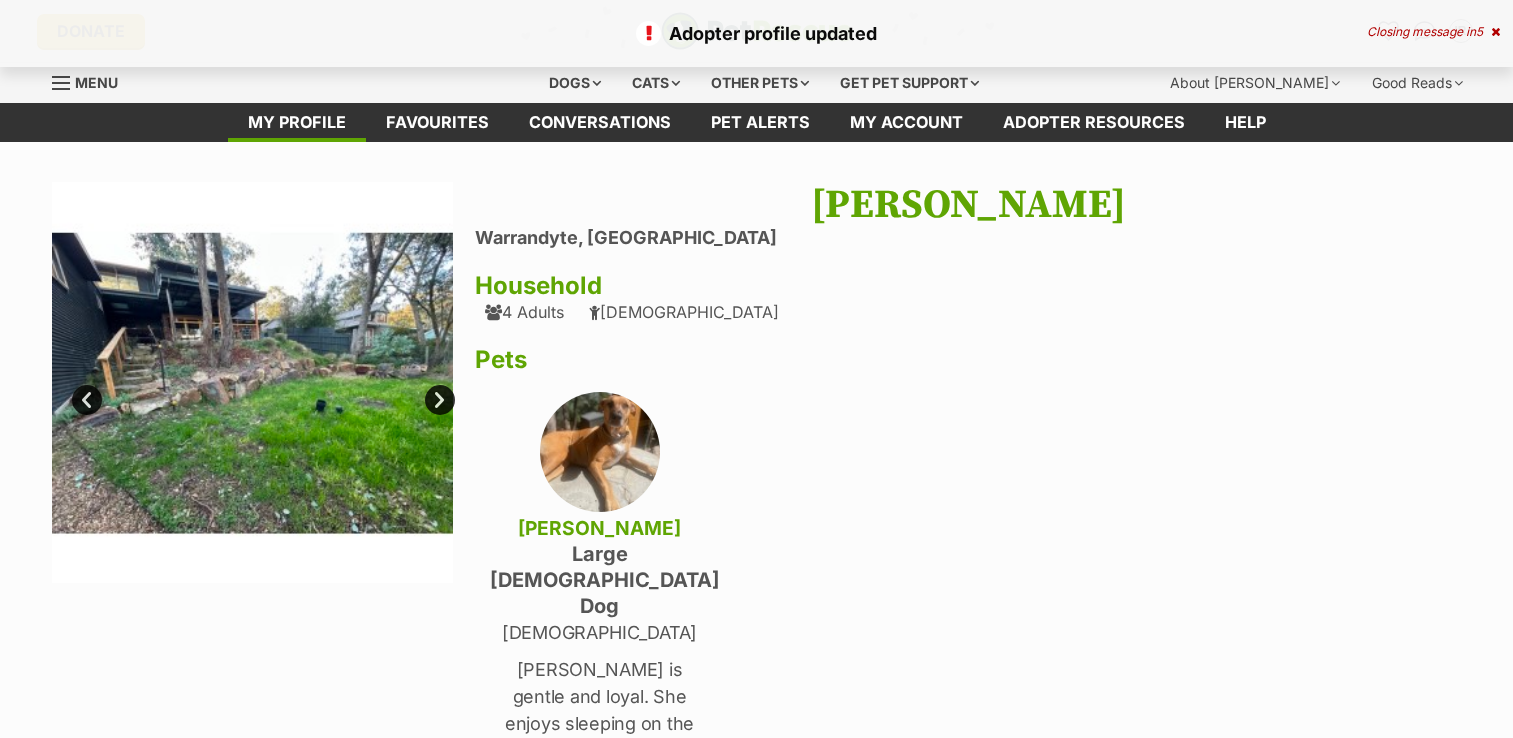 scroll, scrollTop: 0, scrollLeft: 0, axis: both 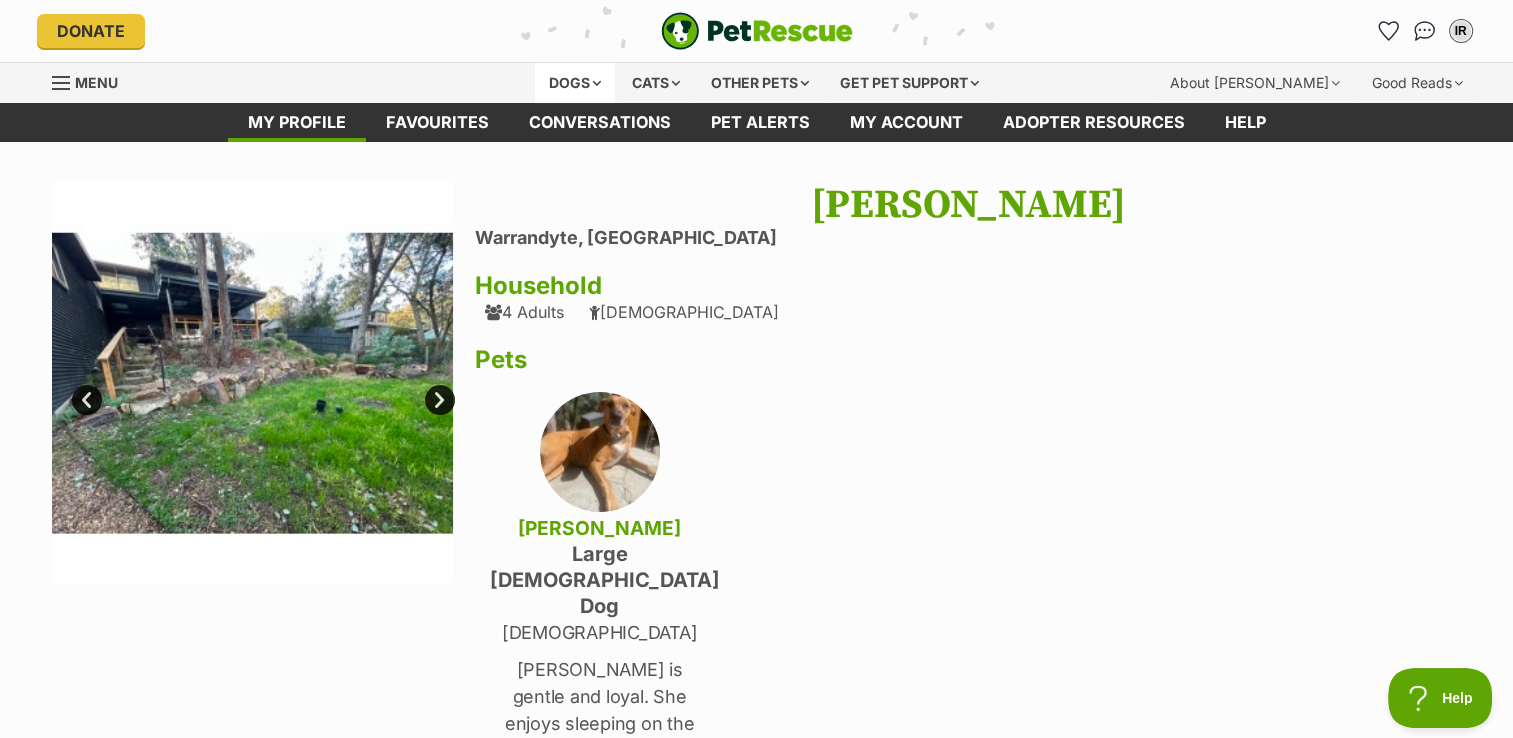 click on "Dogs" at bounding box center [575, 83] 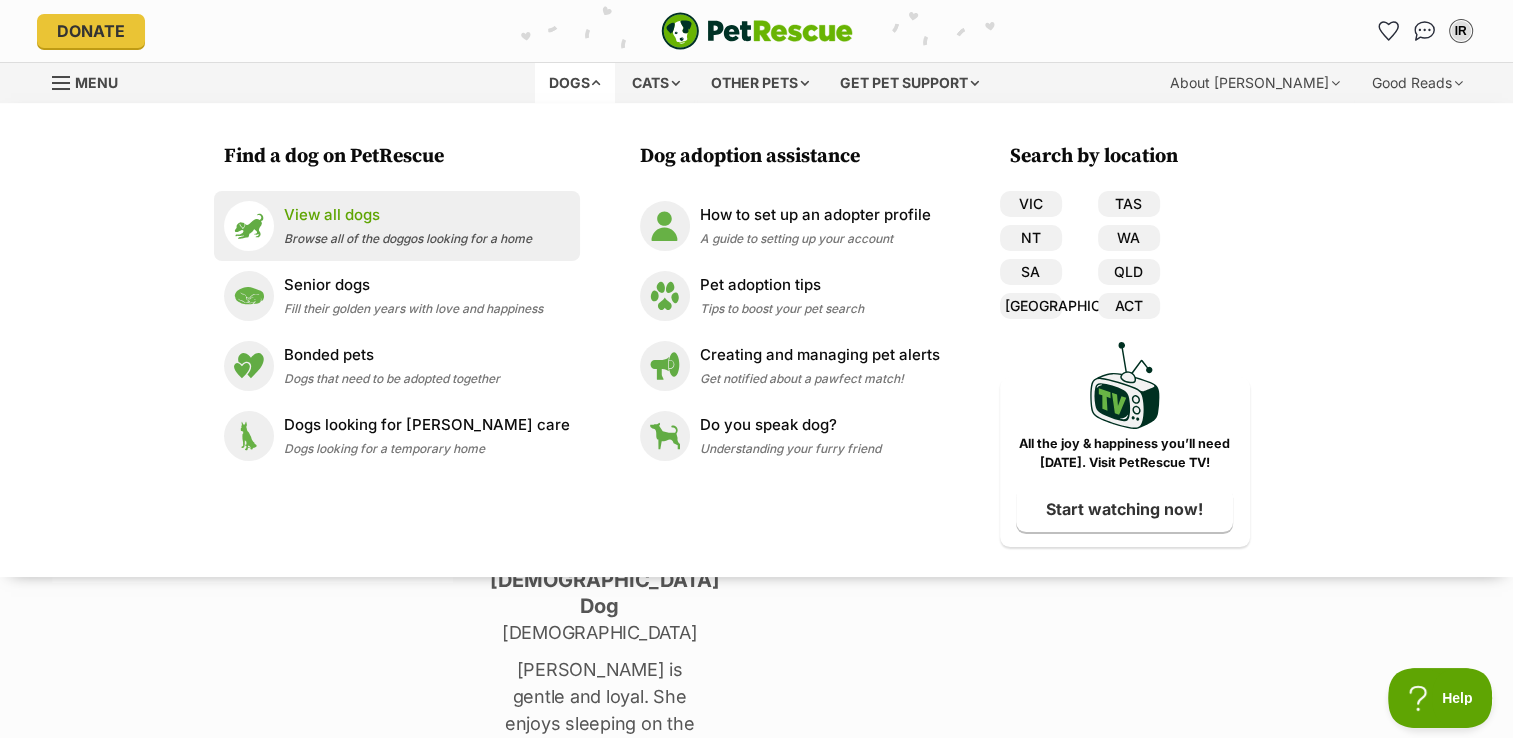 click on "View all dogs" at bounding box center [408, 215] 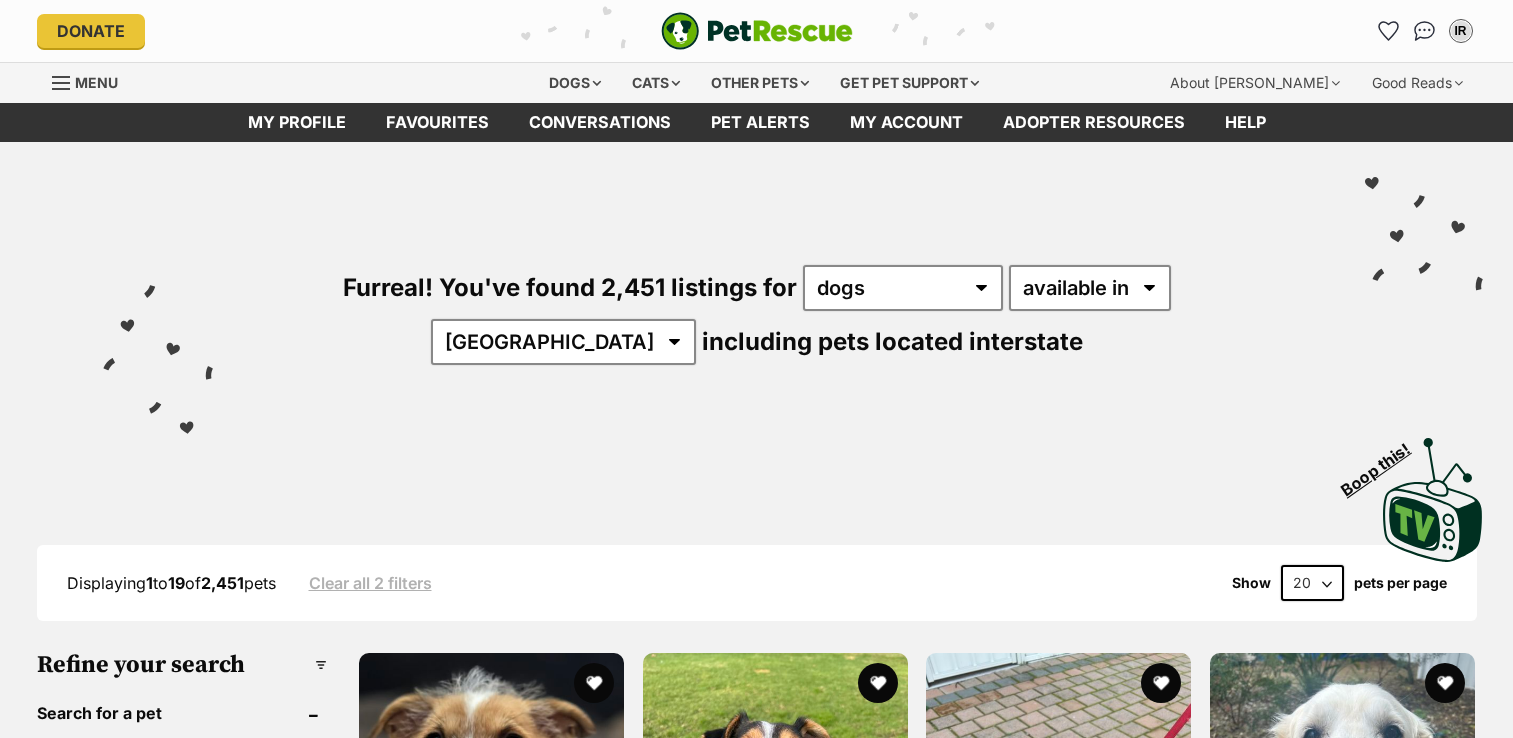 scroll, scrollTop: 318, scrollLeft: 0, axis: vertical 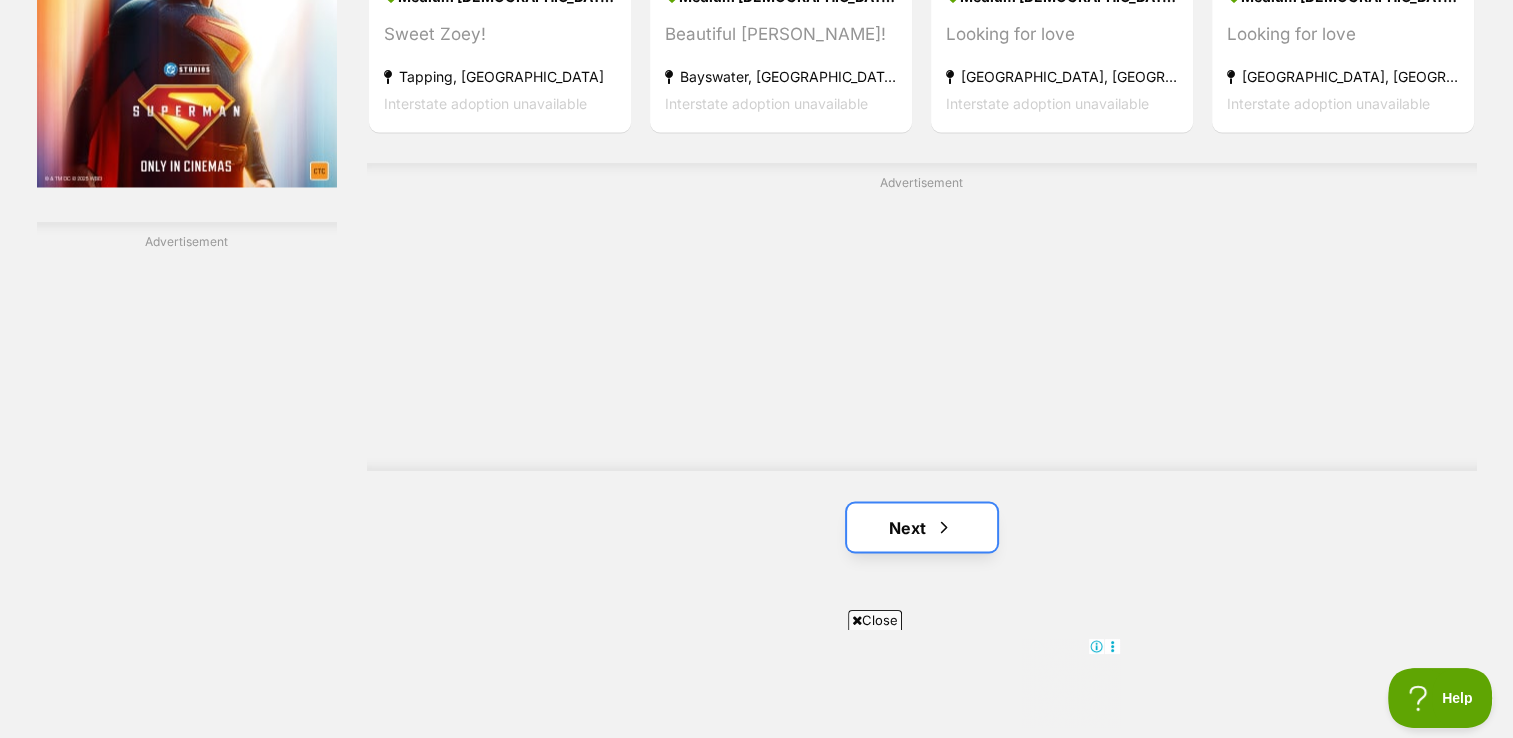 click on "Next" at bounding box center (922, 527) 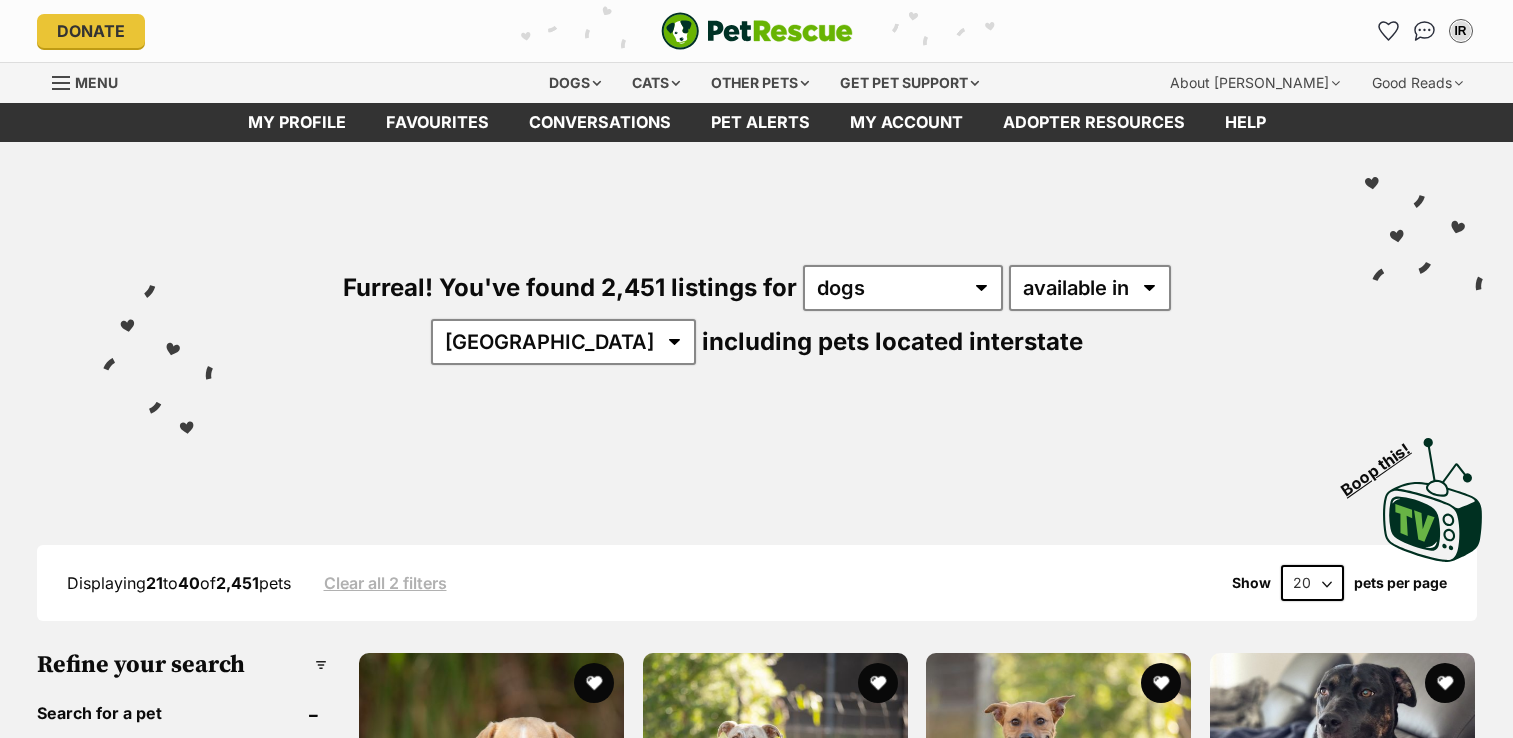 scroll, scrollTop: 0, scrollLeft: 0, axis: both 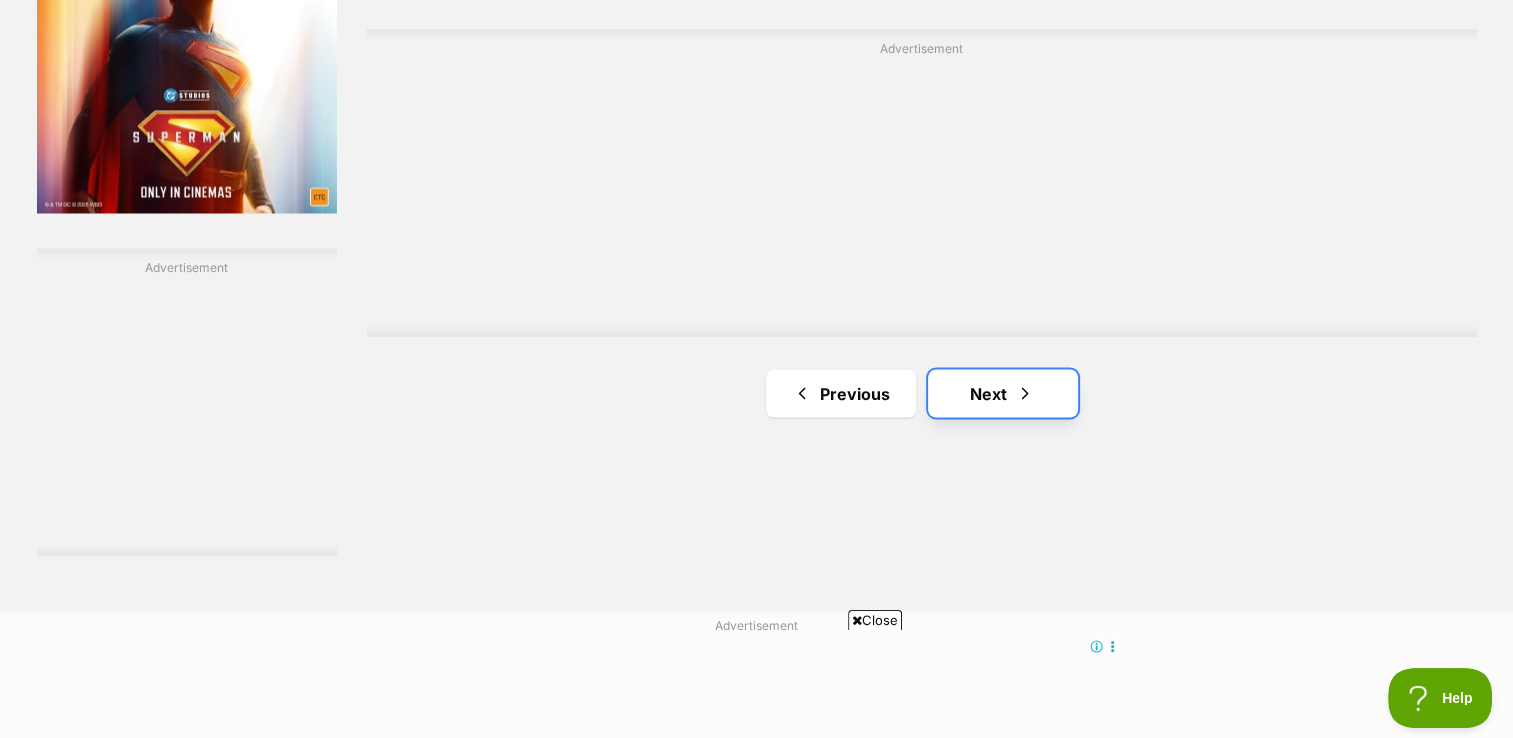 click on "Next" at bounding box center [1003, 393] 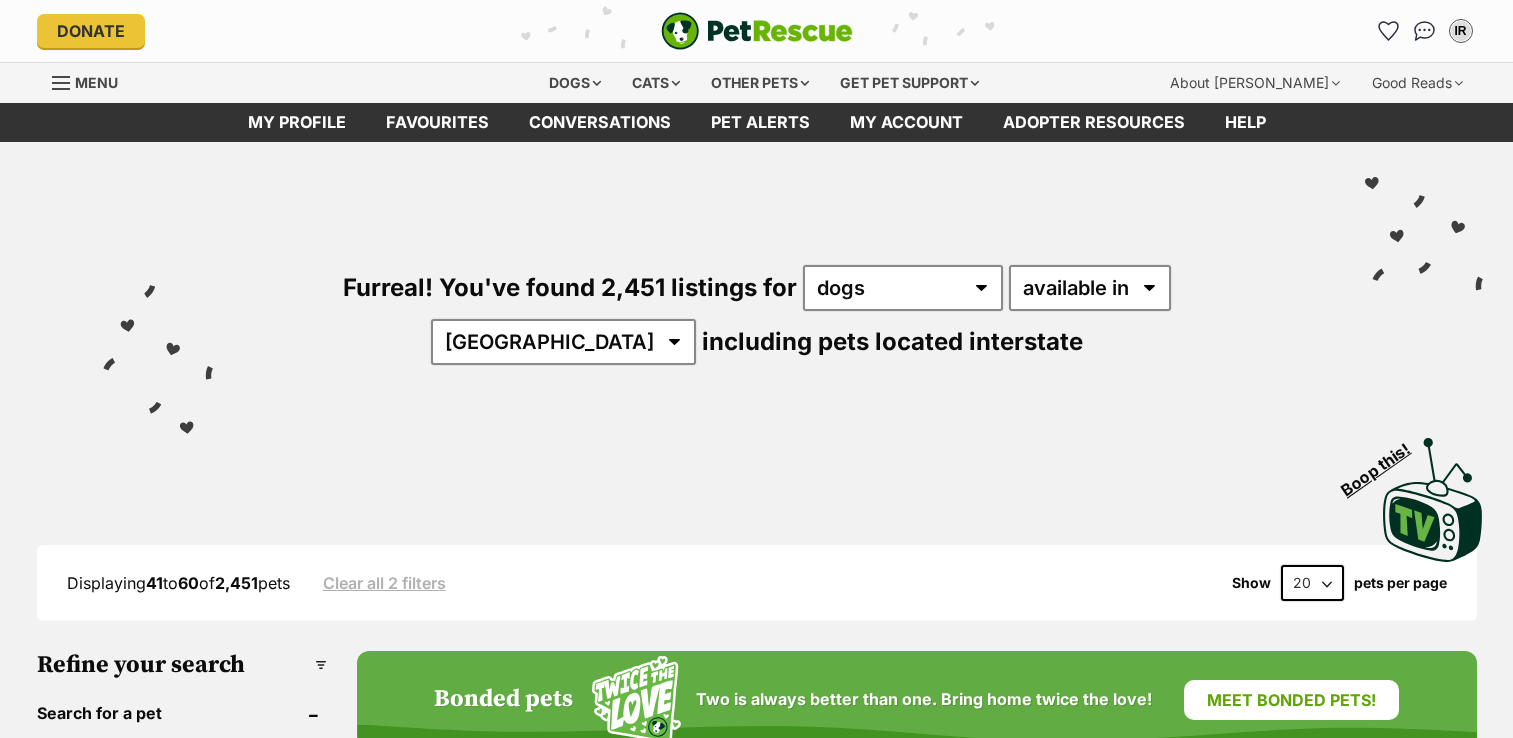 scroll, scrollTop: 0, scrollLeft: 0, axis: both 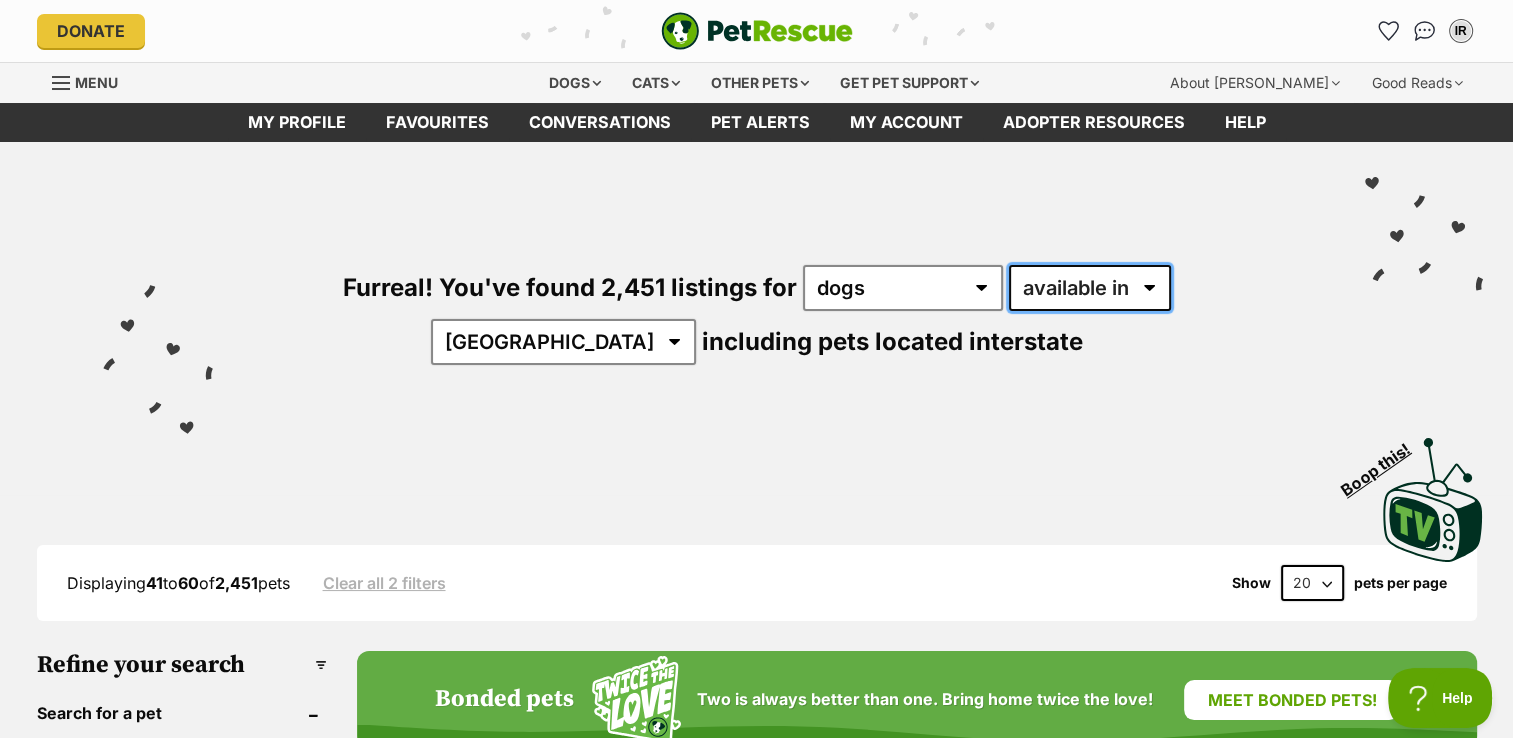click on "available in
located in" at bounding box center [1090, 288] 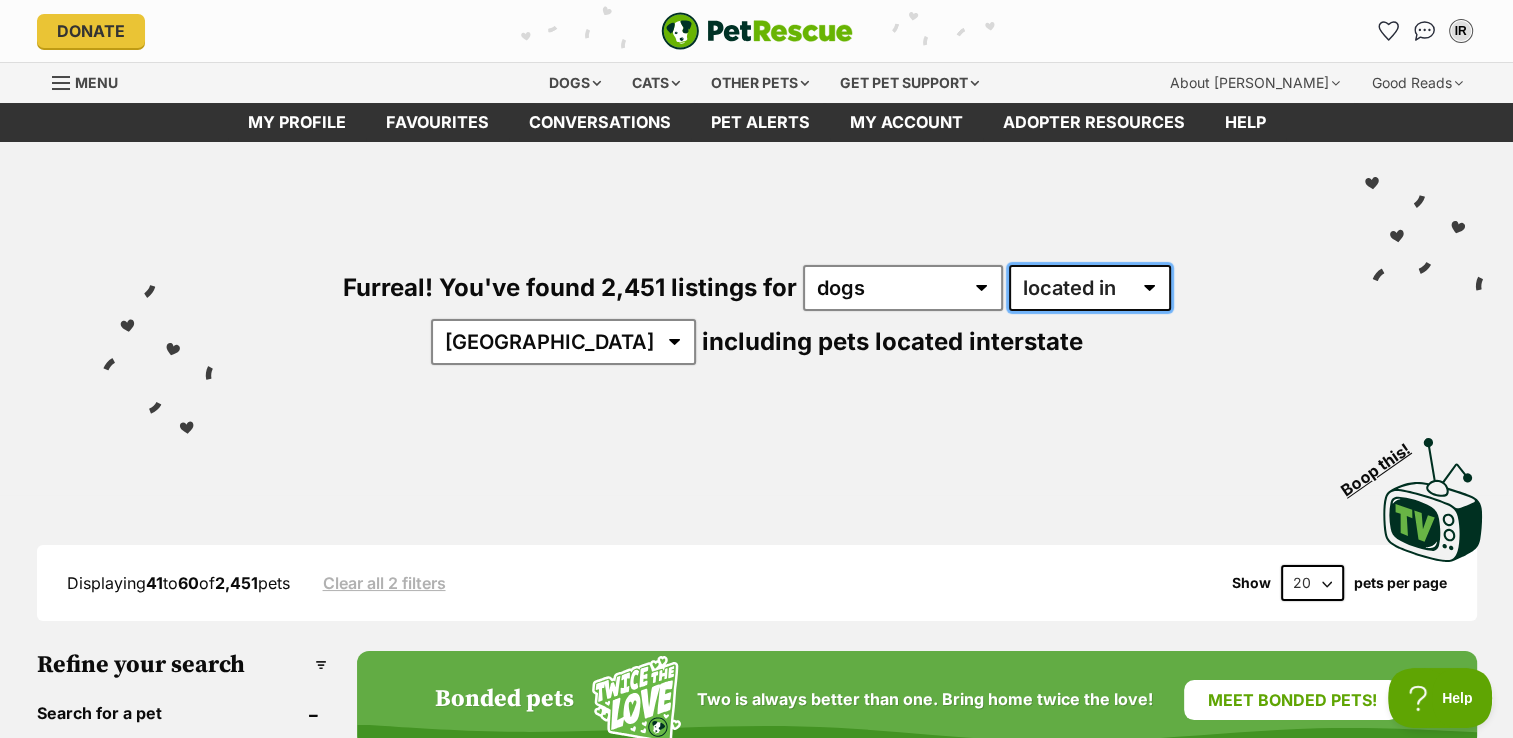 click on "available in
located in" at bounding box center [1090, 288] 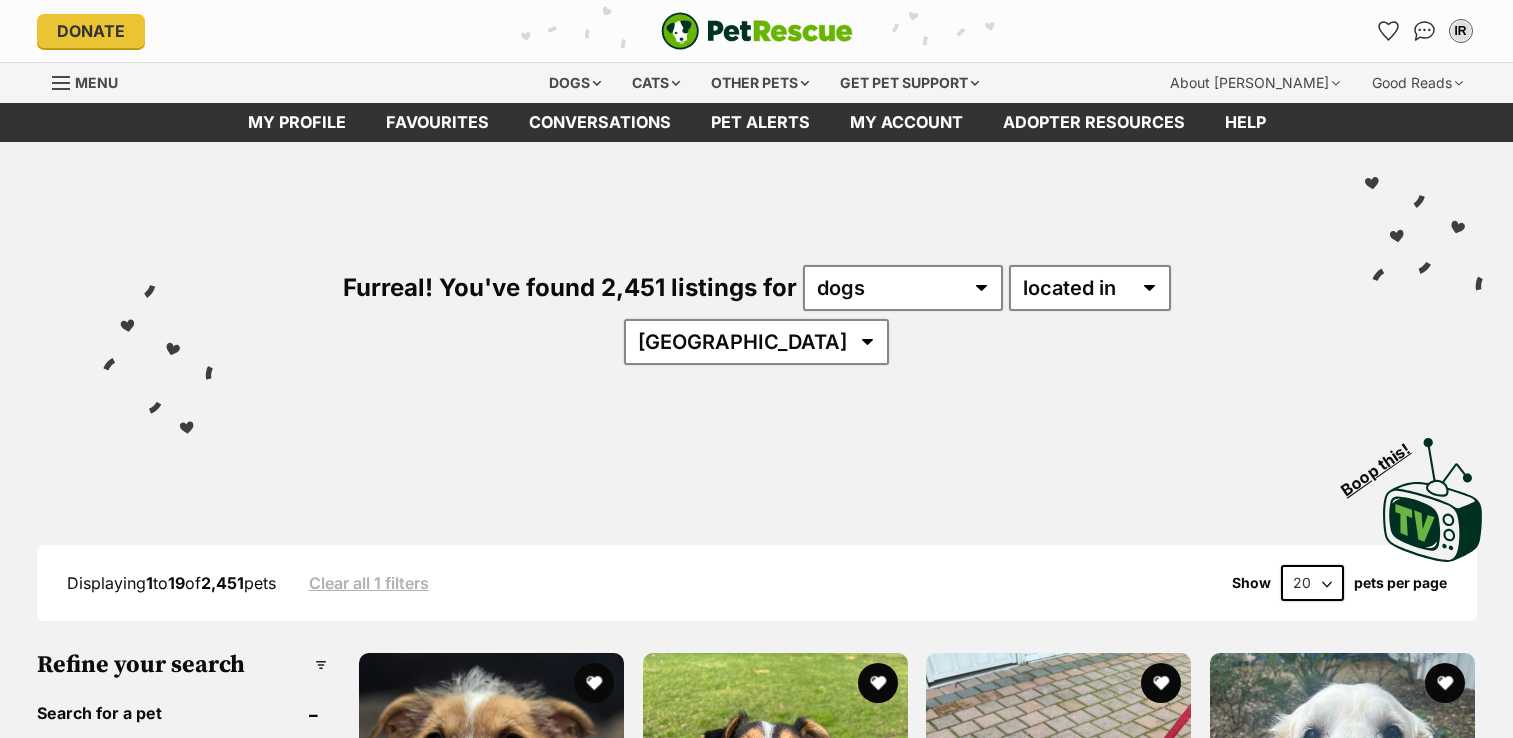 scroll, scrollTop: 0, scrollLeft: 0, axis: both 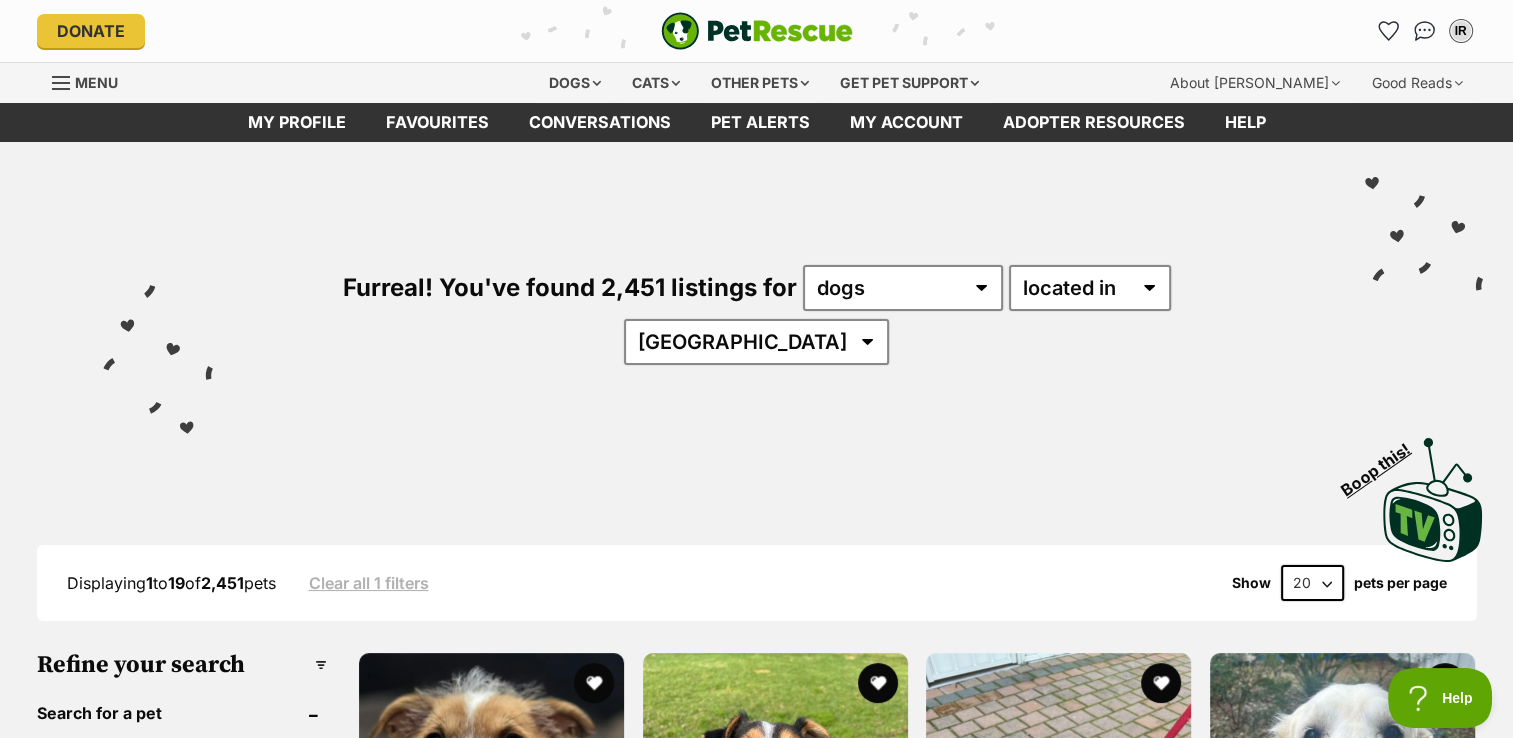 select on "VIC" 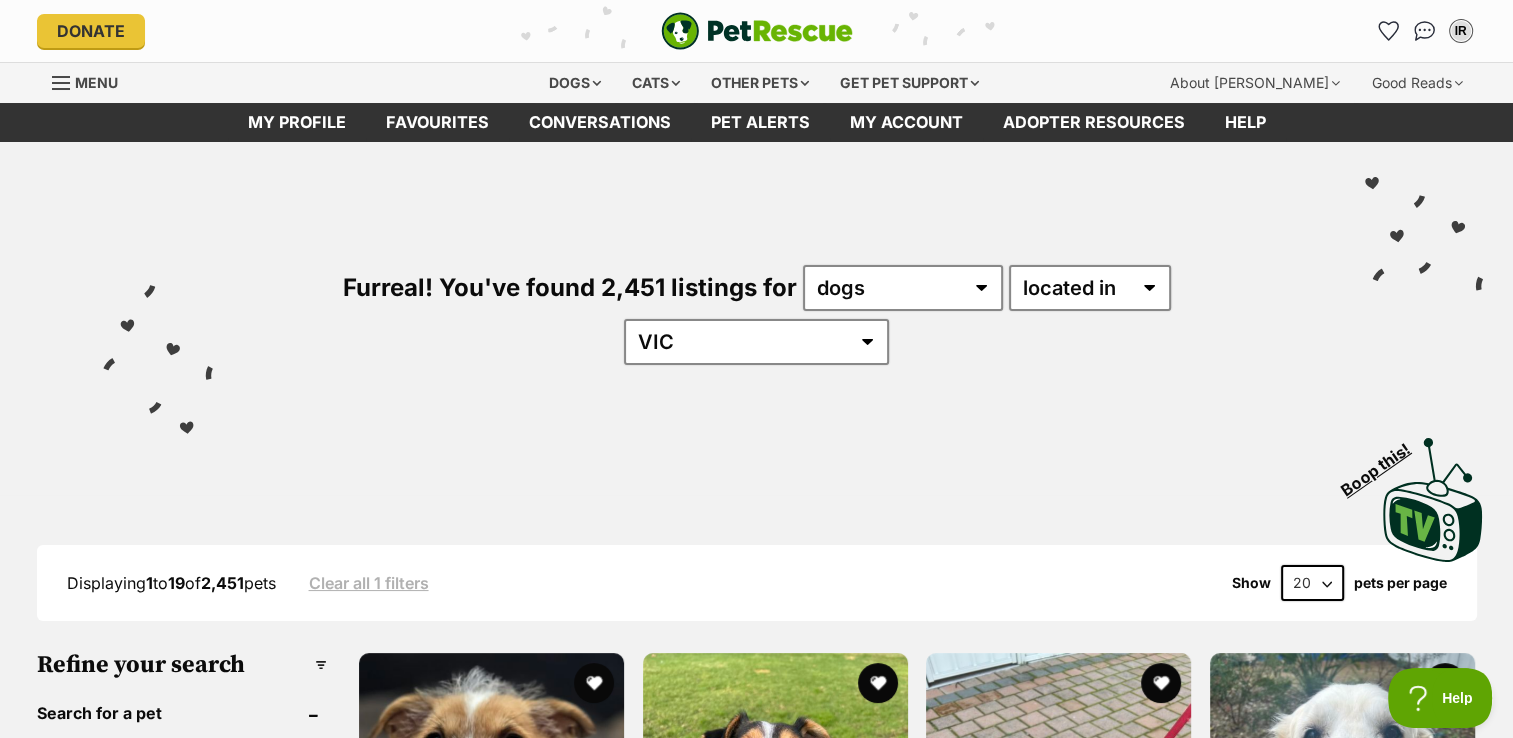 click on "Australia
ACT
NSW
NT
QLD
SA
TAS
VIC
WA" at bounding box center [756, 342] 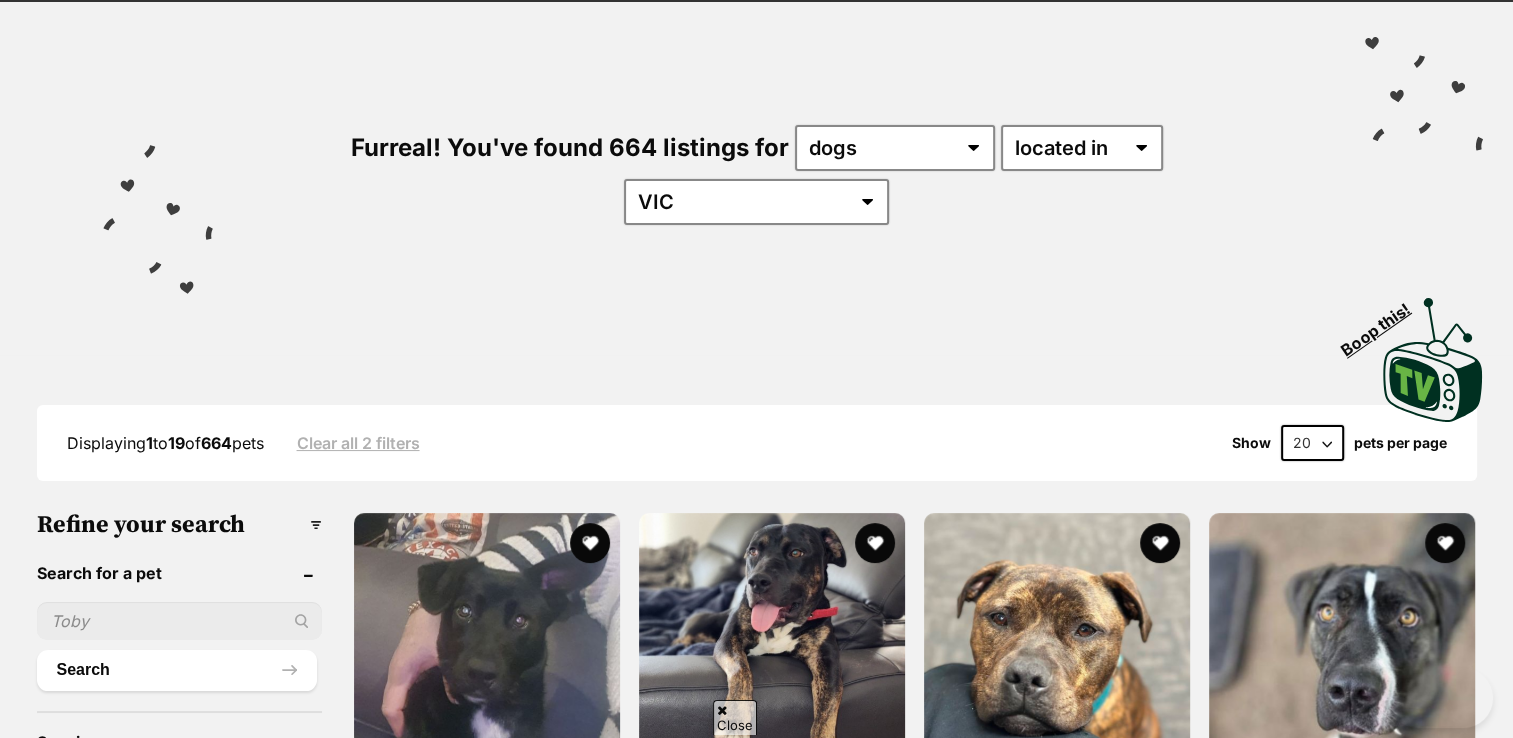 scroll, scrollTop: 224, scrollLeft: 0, axis: vertical 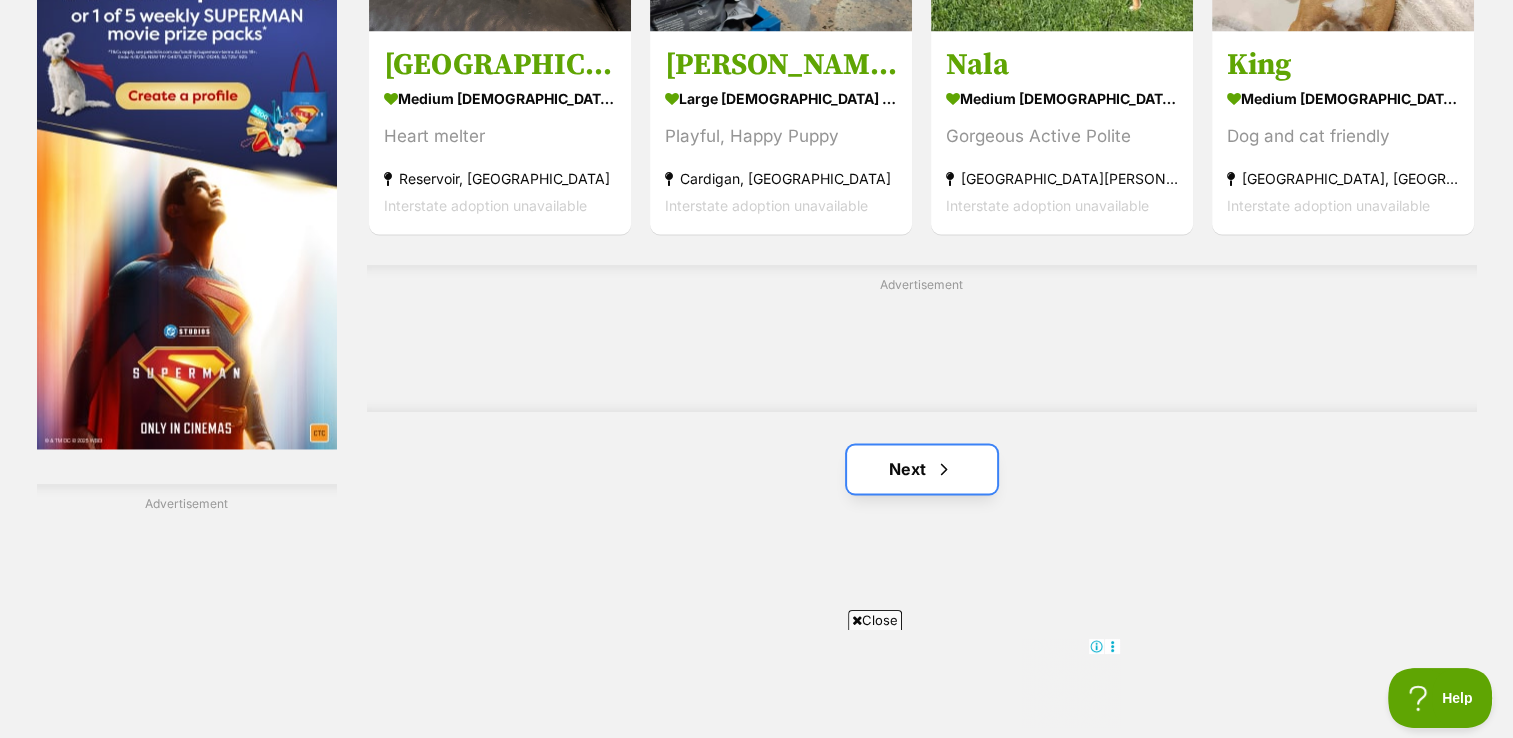 click at bounding box center (944, 469) 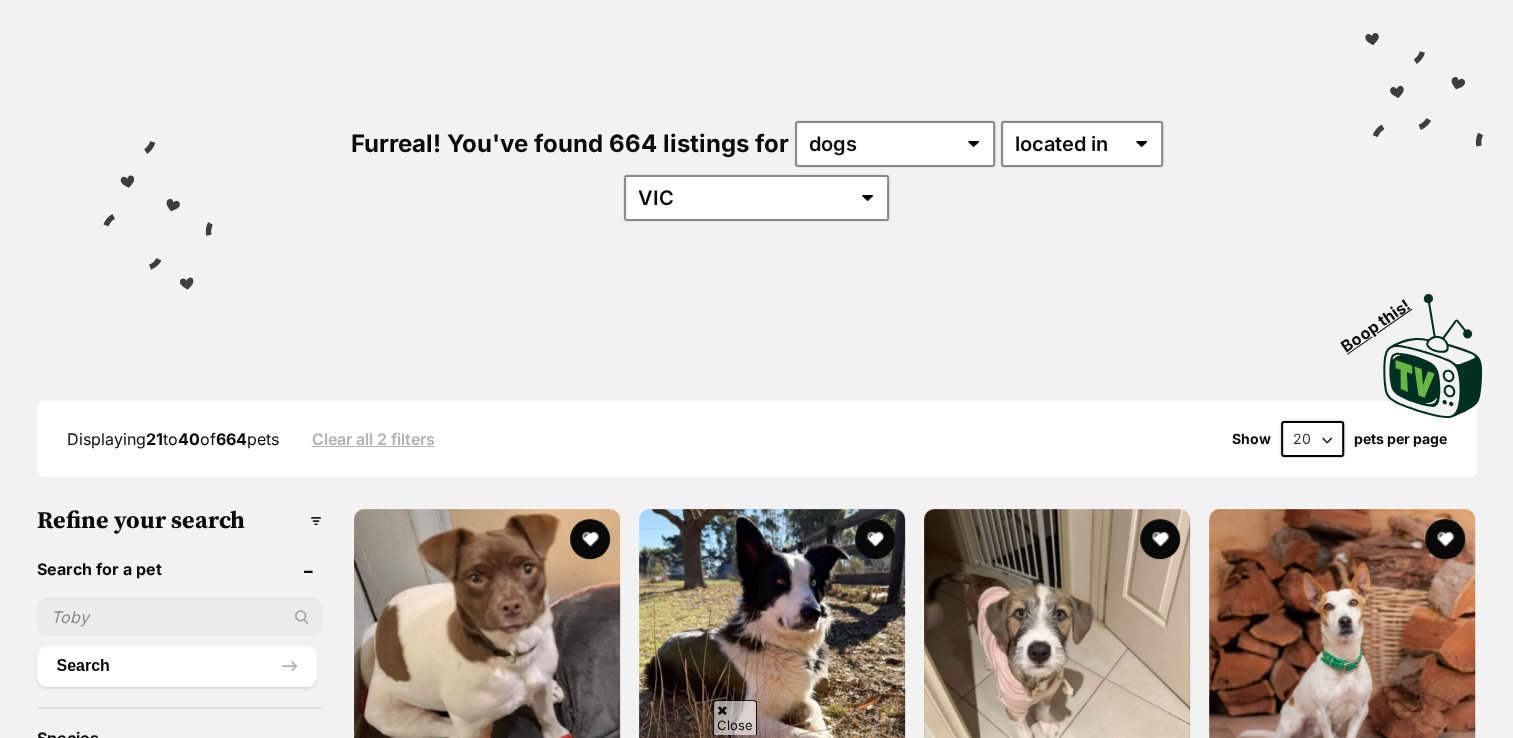 scroll, scrollTop: 276, scrollLeft: 0, axis: vertical 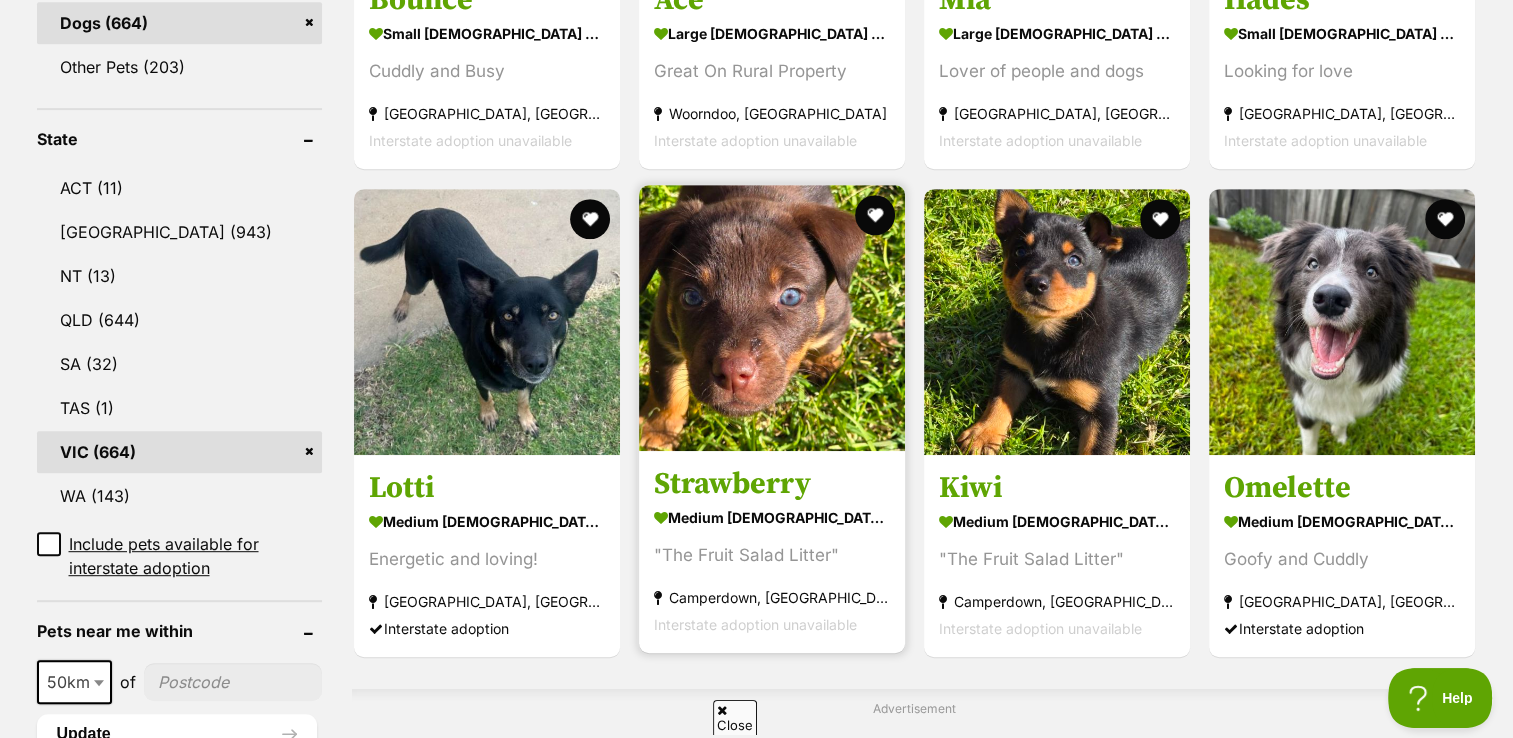 click on "Strawberry" at bounding box center [772, 484] 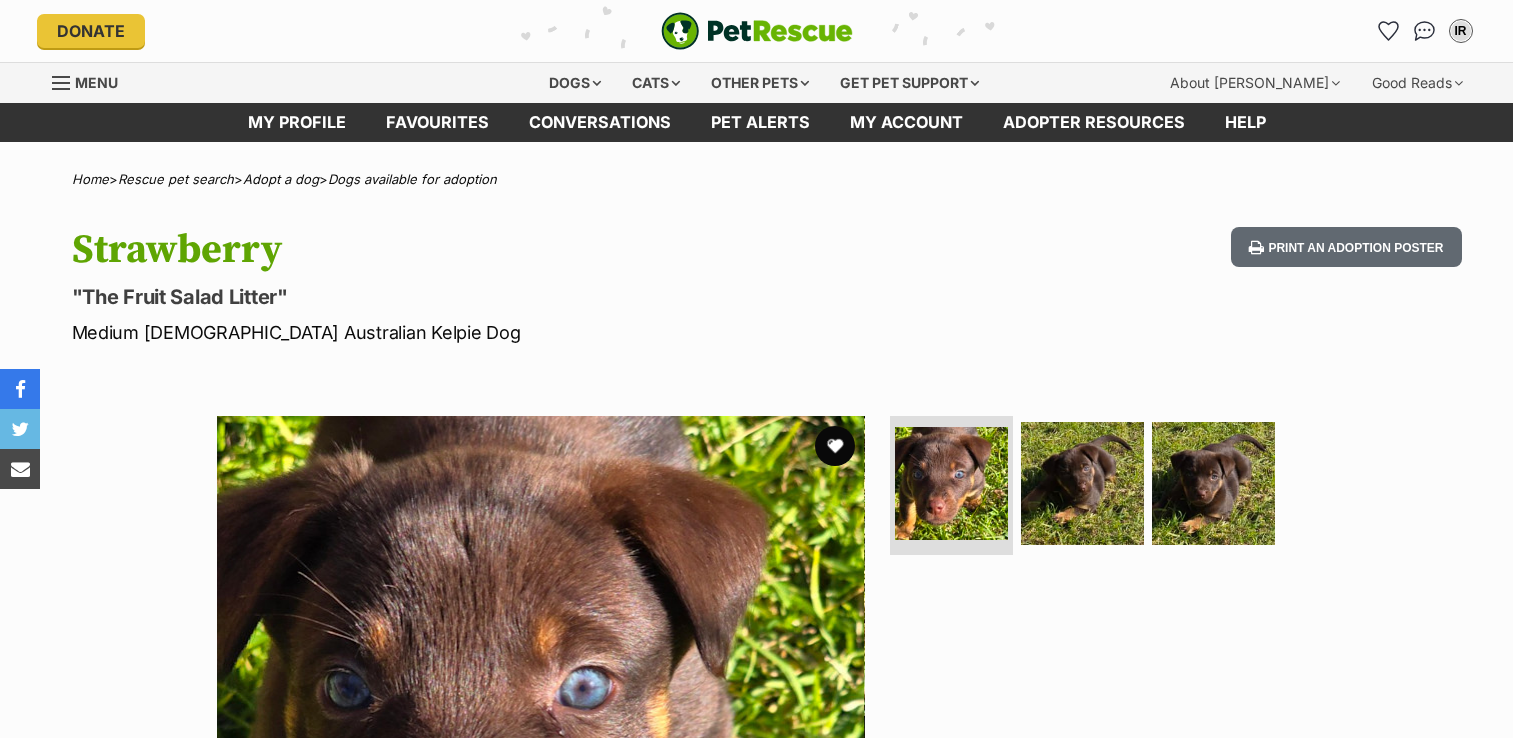 scroll, scrollTop: 0, scrollLeft: 0, axis: both 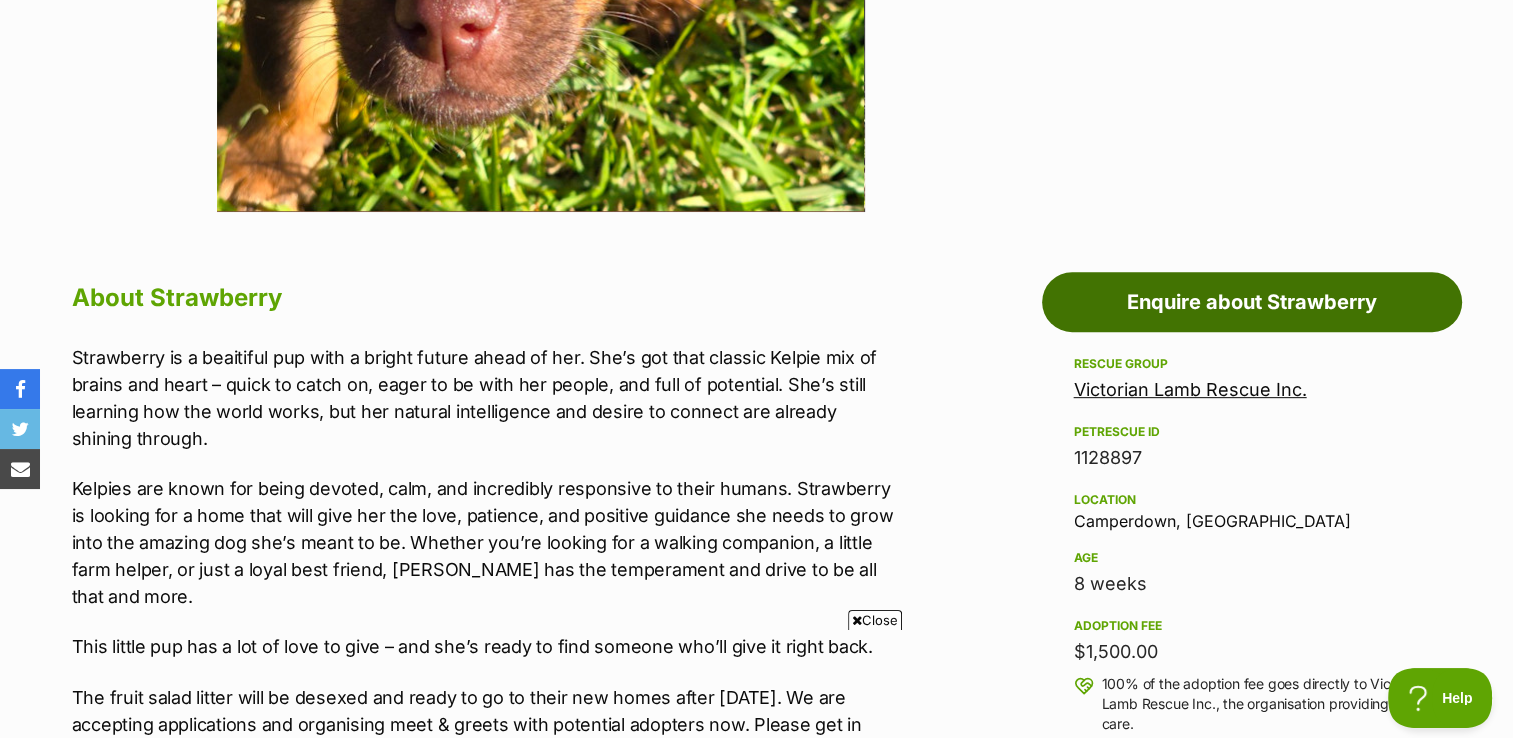 click on "Enquire about Strawberry" at bounding box center (1252, 302) 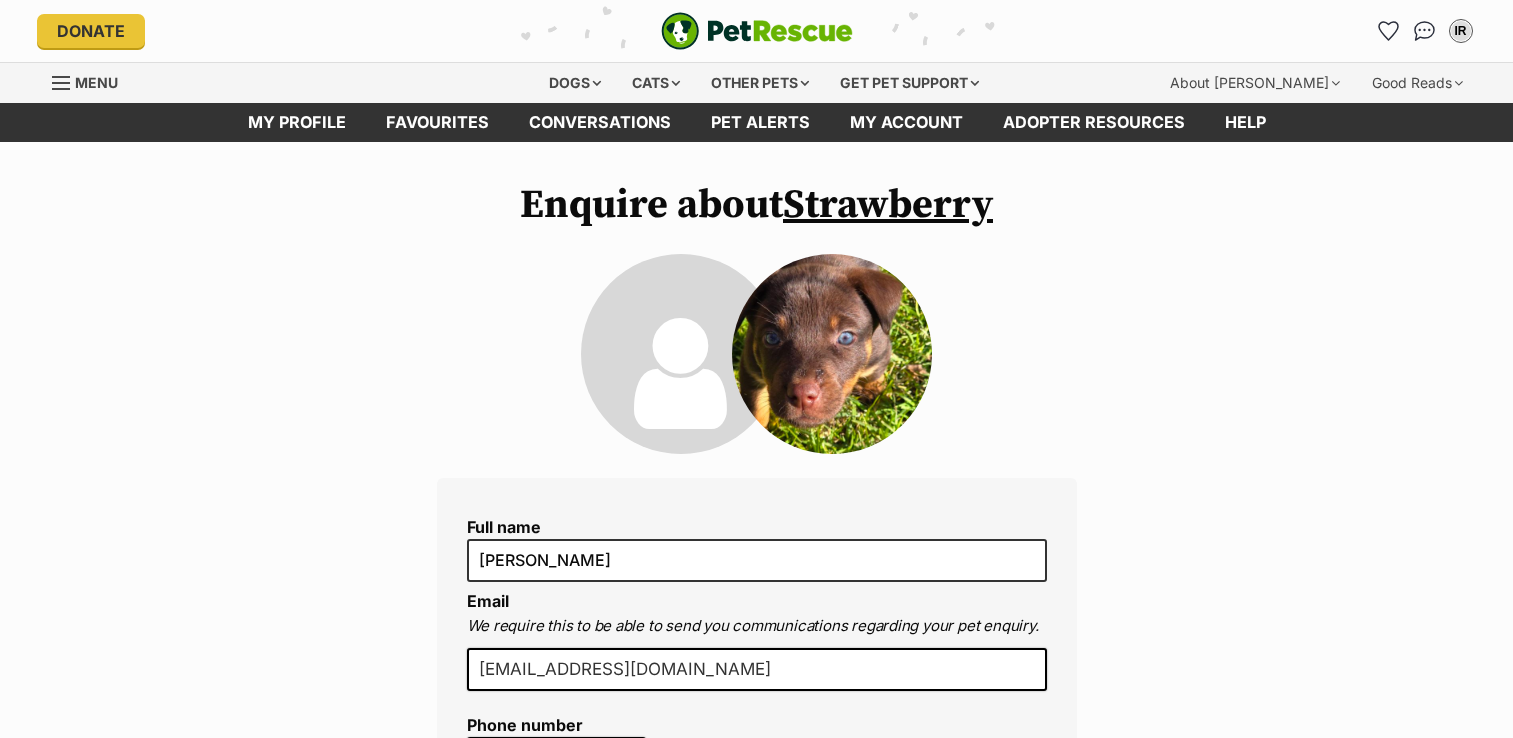 scroll, scrollTop: 0, scrollLeft: 0, axis: both 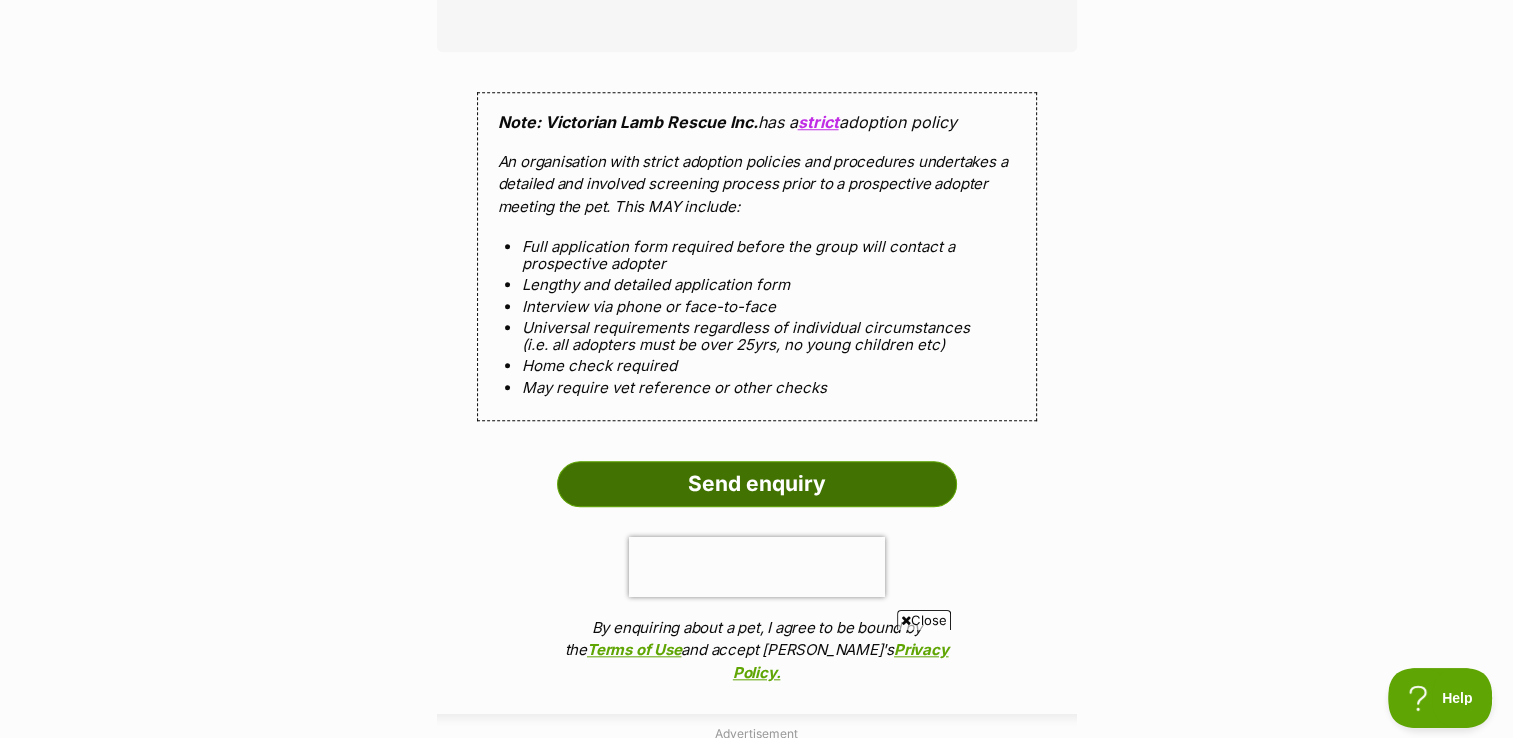 click on "Send enquiry" at bounding box center (757, 484) 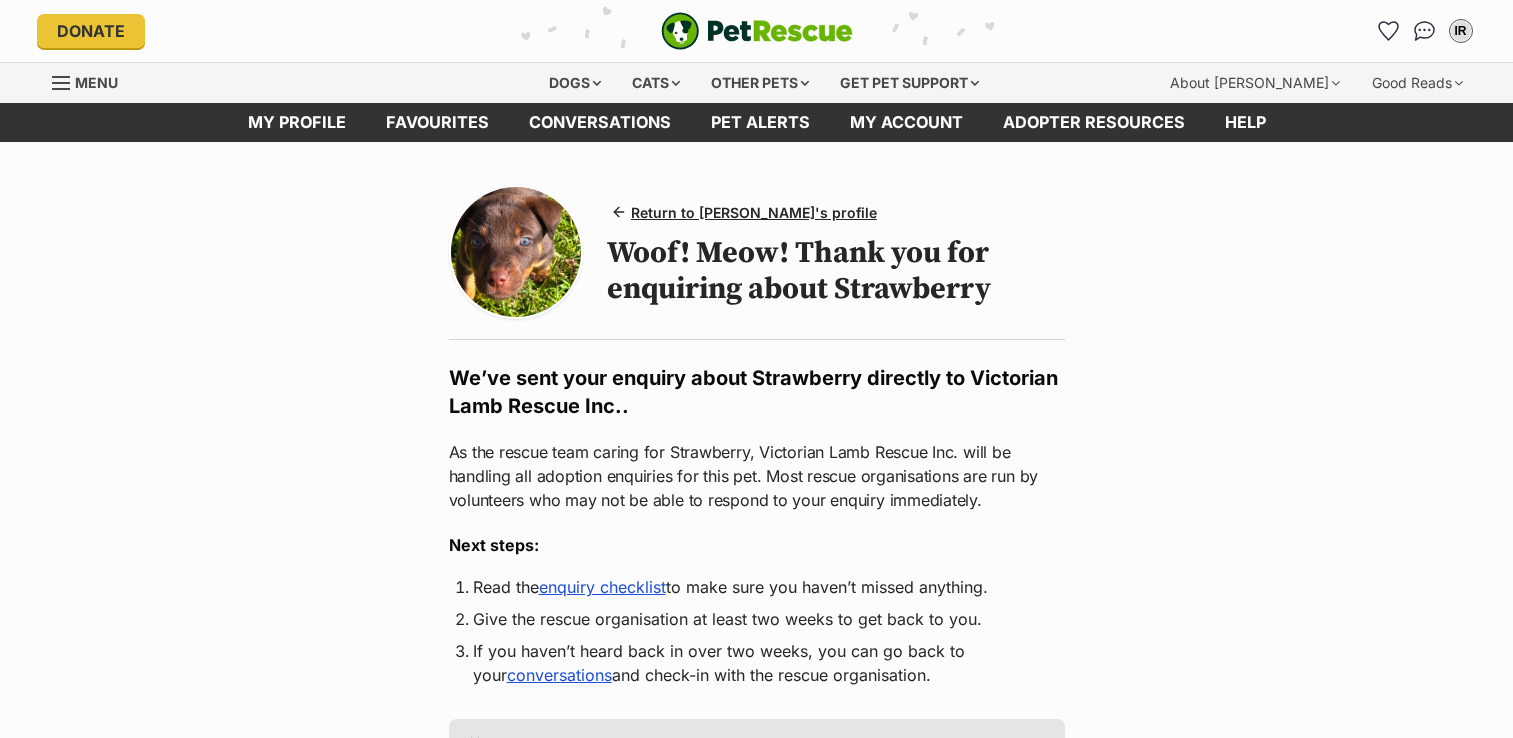scroll, scrollTop: 0, scrollLeft: 0, axis: both 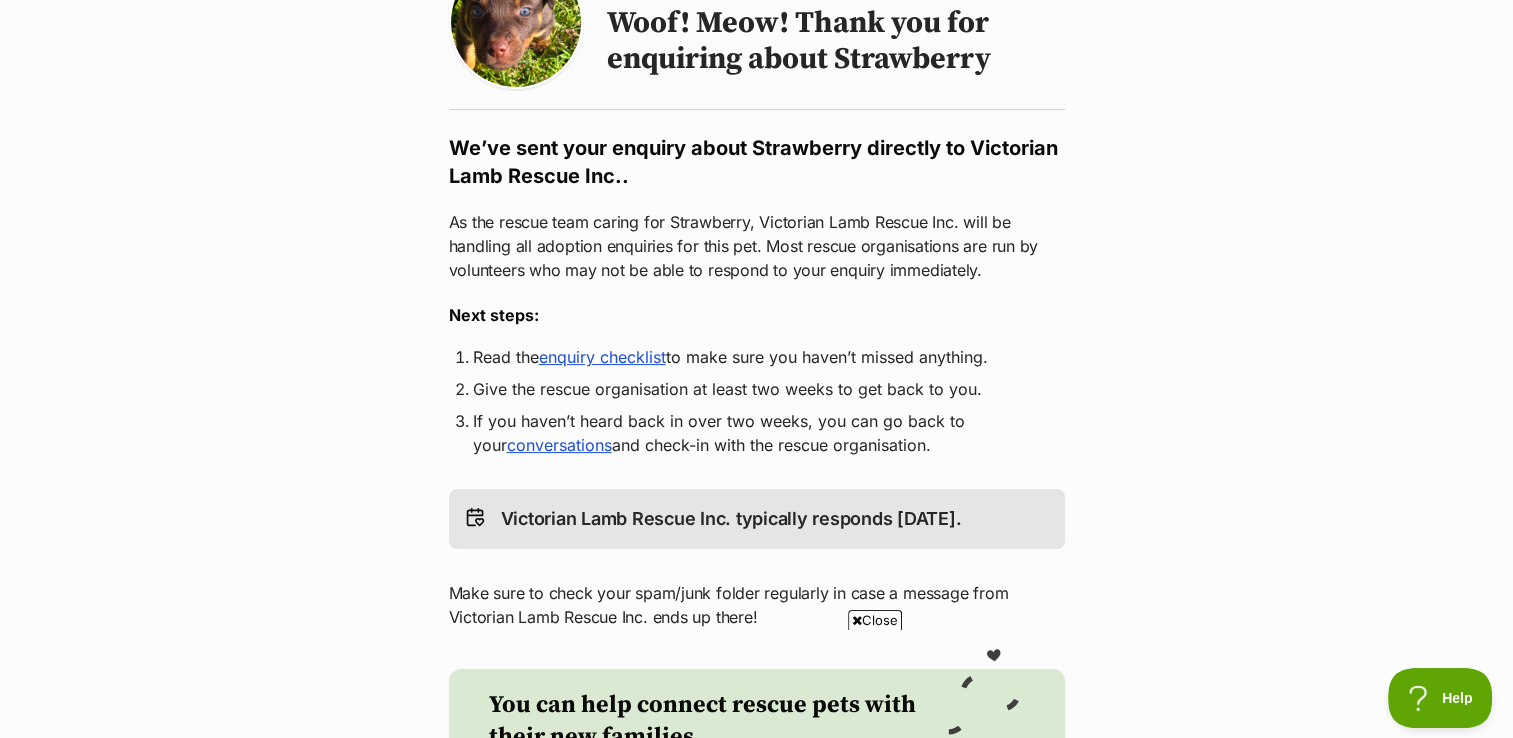 click on "enquiry checklist" at bounding box center [602, 357] 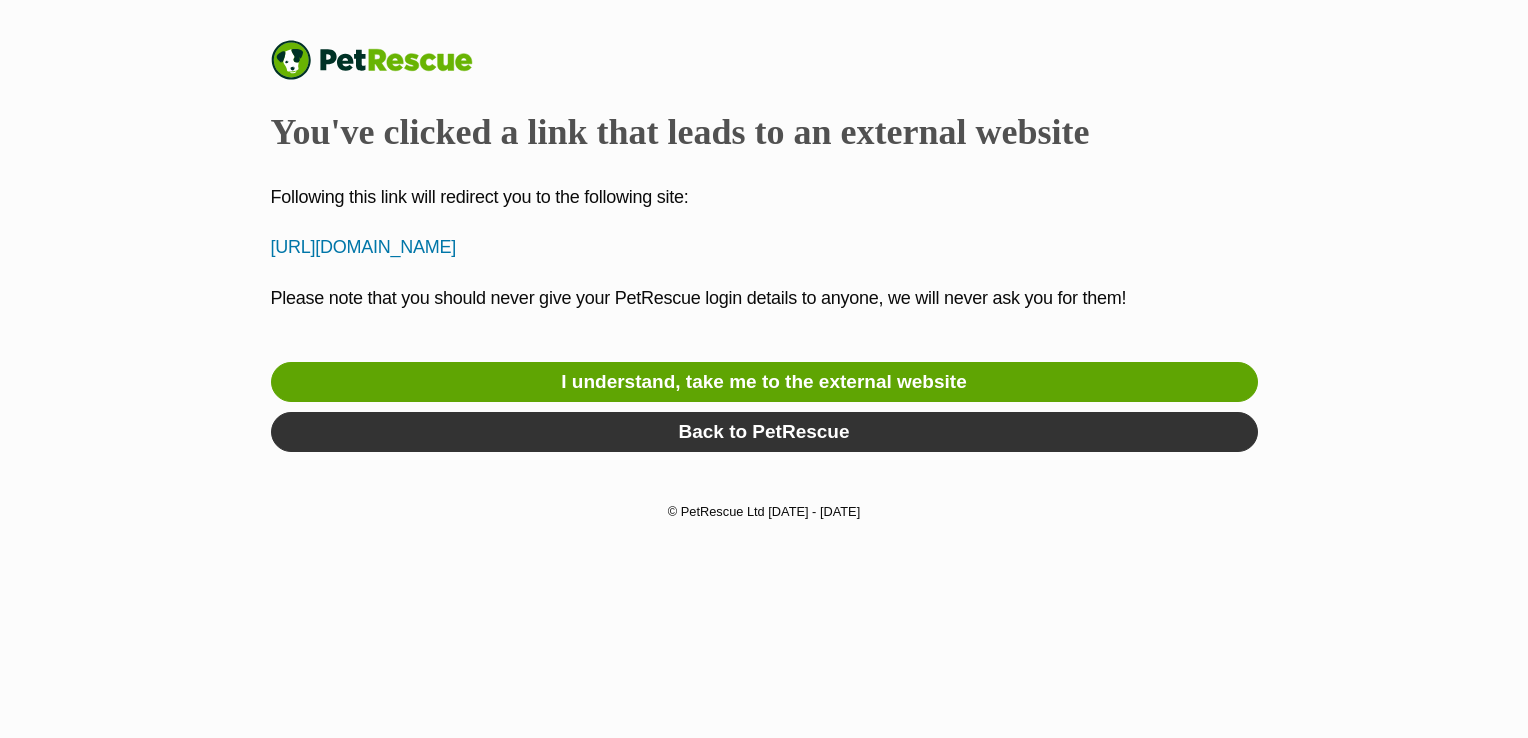 scroll, scrollTop: 0, scrollLeft: 0, axis: both 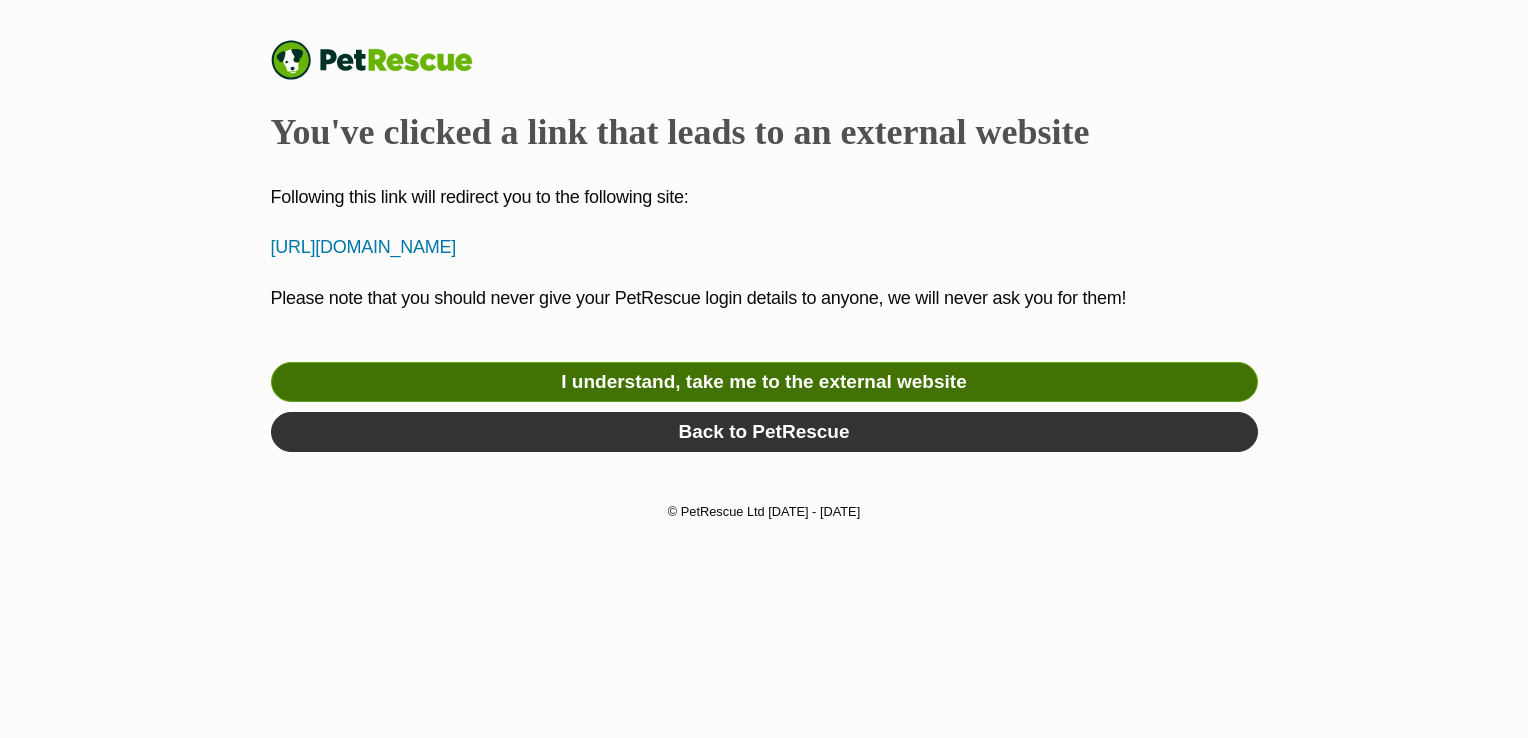 click on "I understand, take me to the external website" at bounding box center (764, 382) 